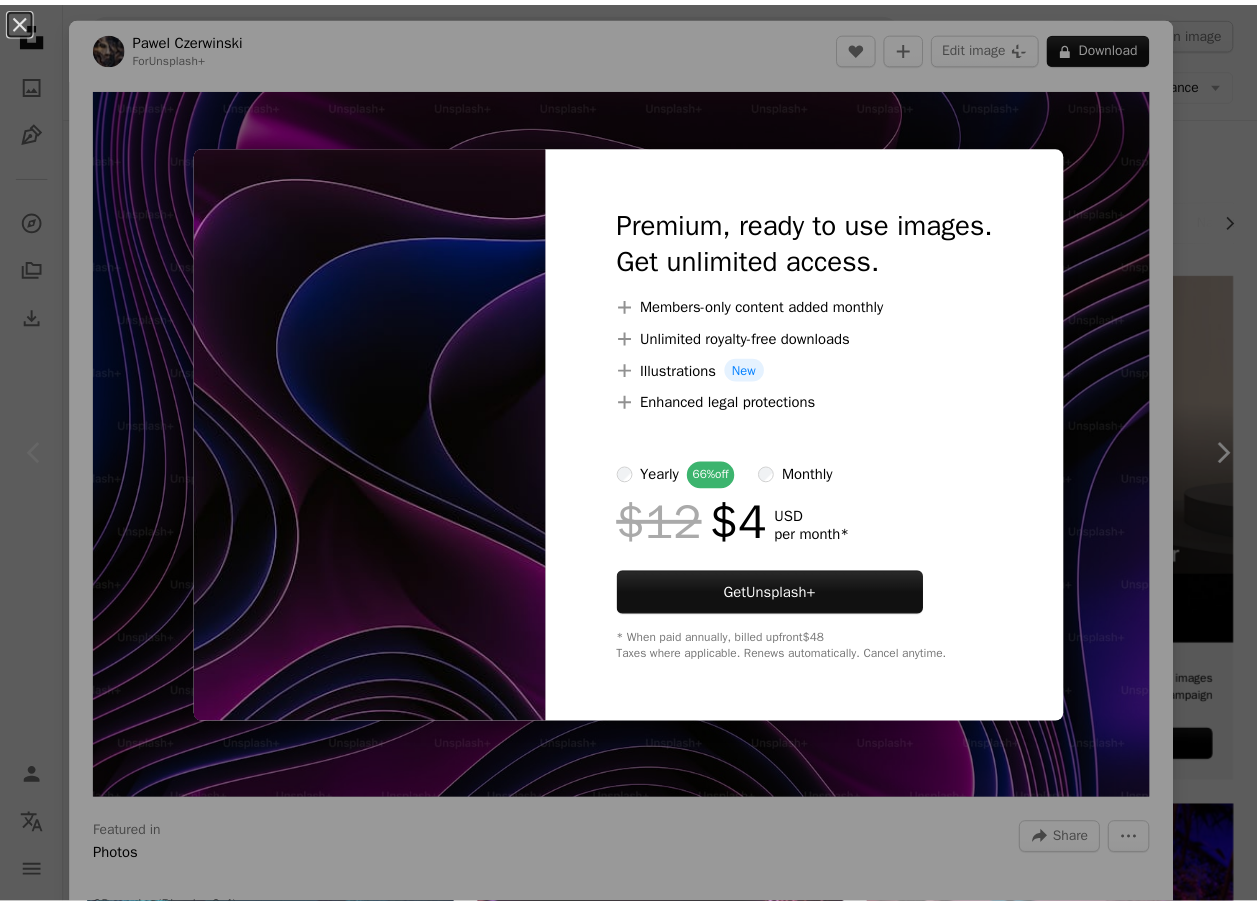 scroll, scrollTop: 0, scrollLeft: 0, axis: both 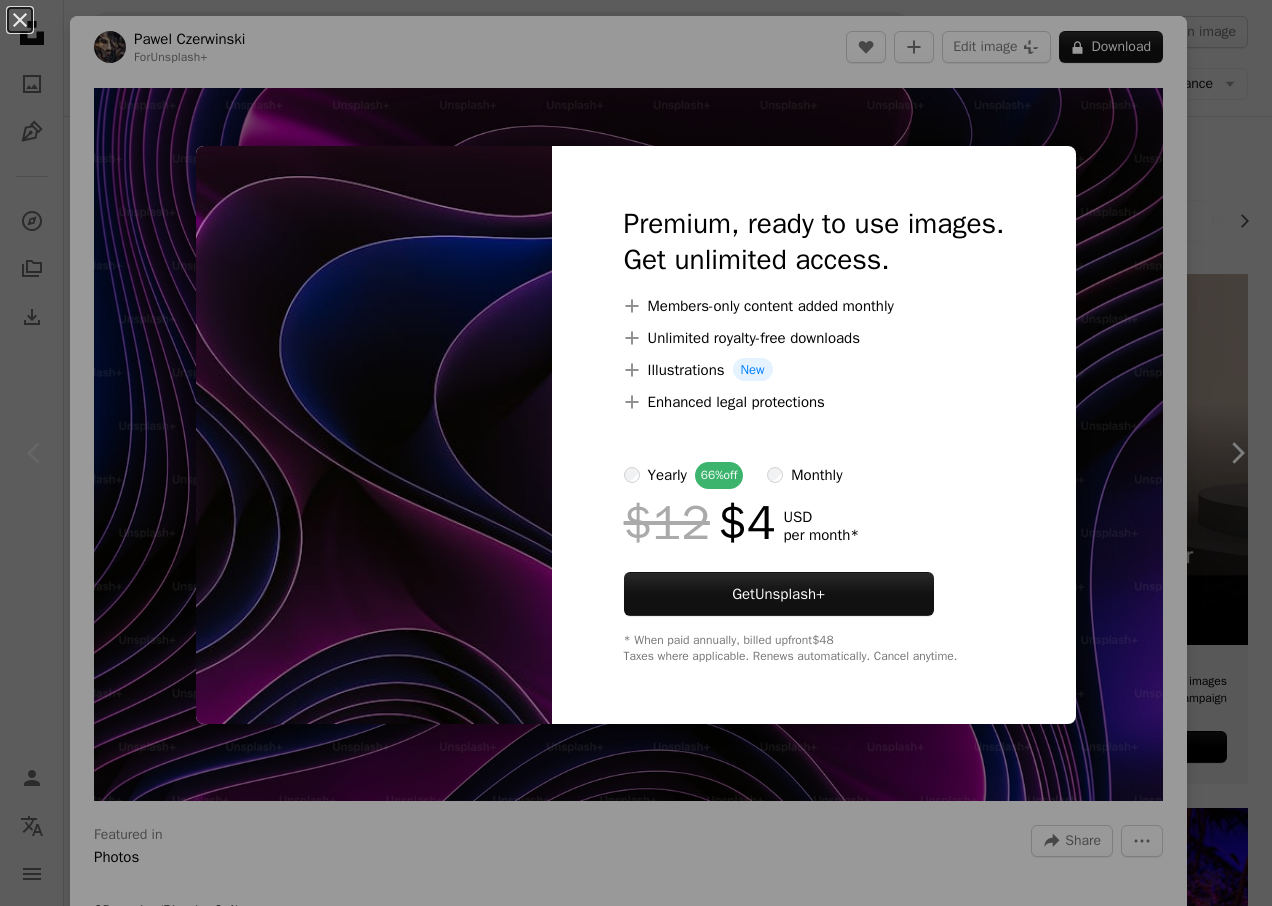 click at bounding box center [374, 435] 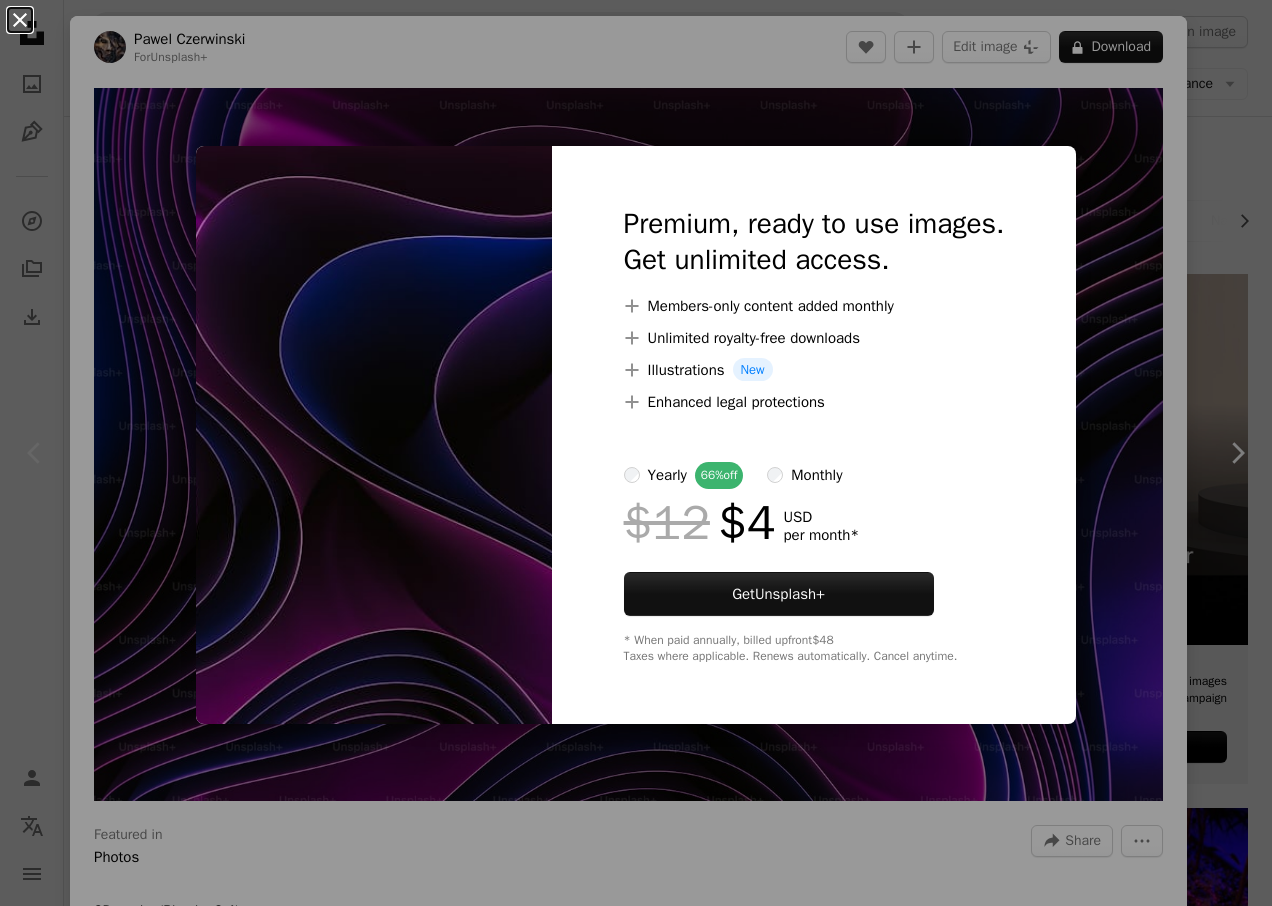click on "An X shape" at bounding box center (20, 20) 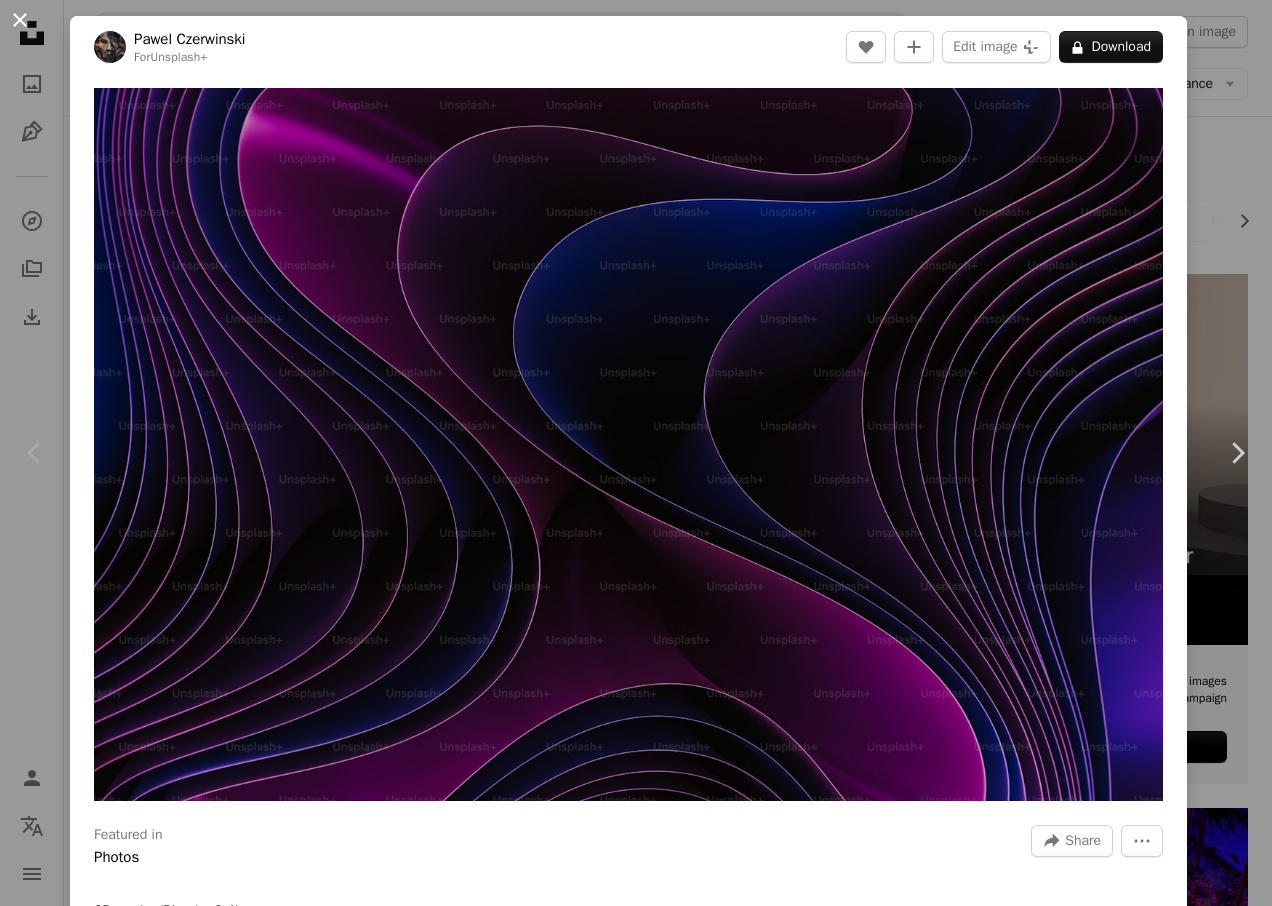 click on "An X shape" at bounding box center (20, 20) 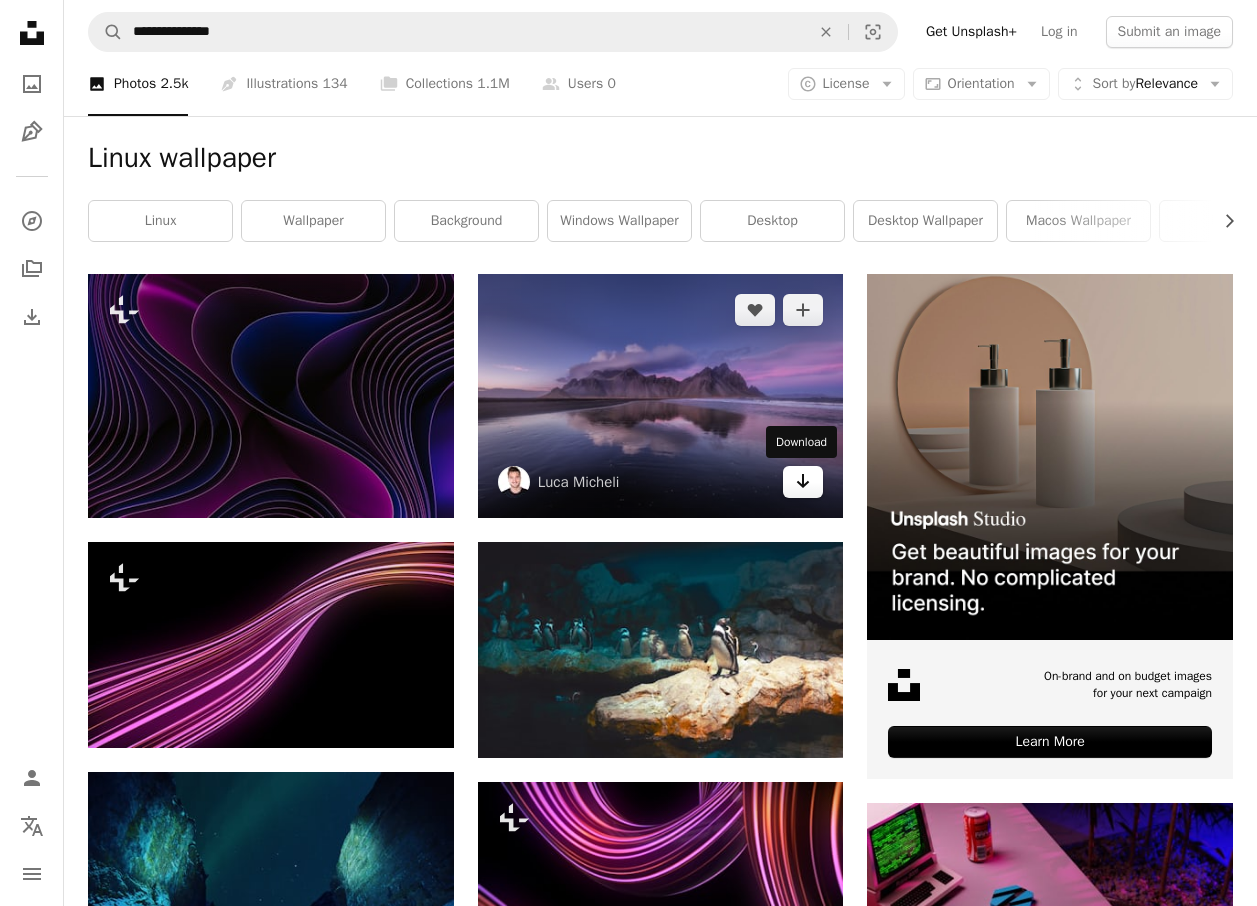 click on "Arrow pointing down" 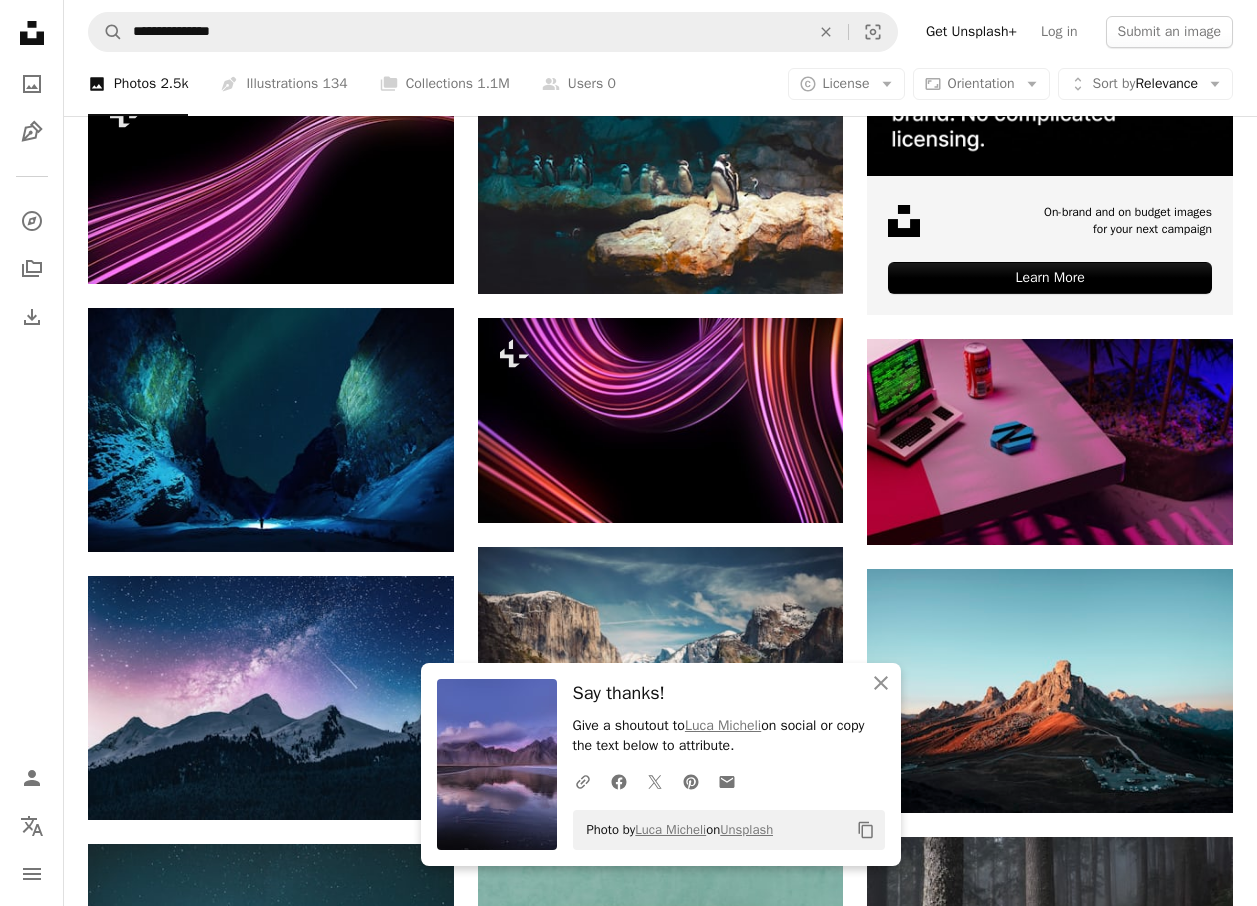 scroll, scrollTop: 500, scrollLeft: 0, axis: vertical 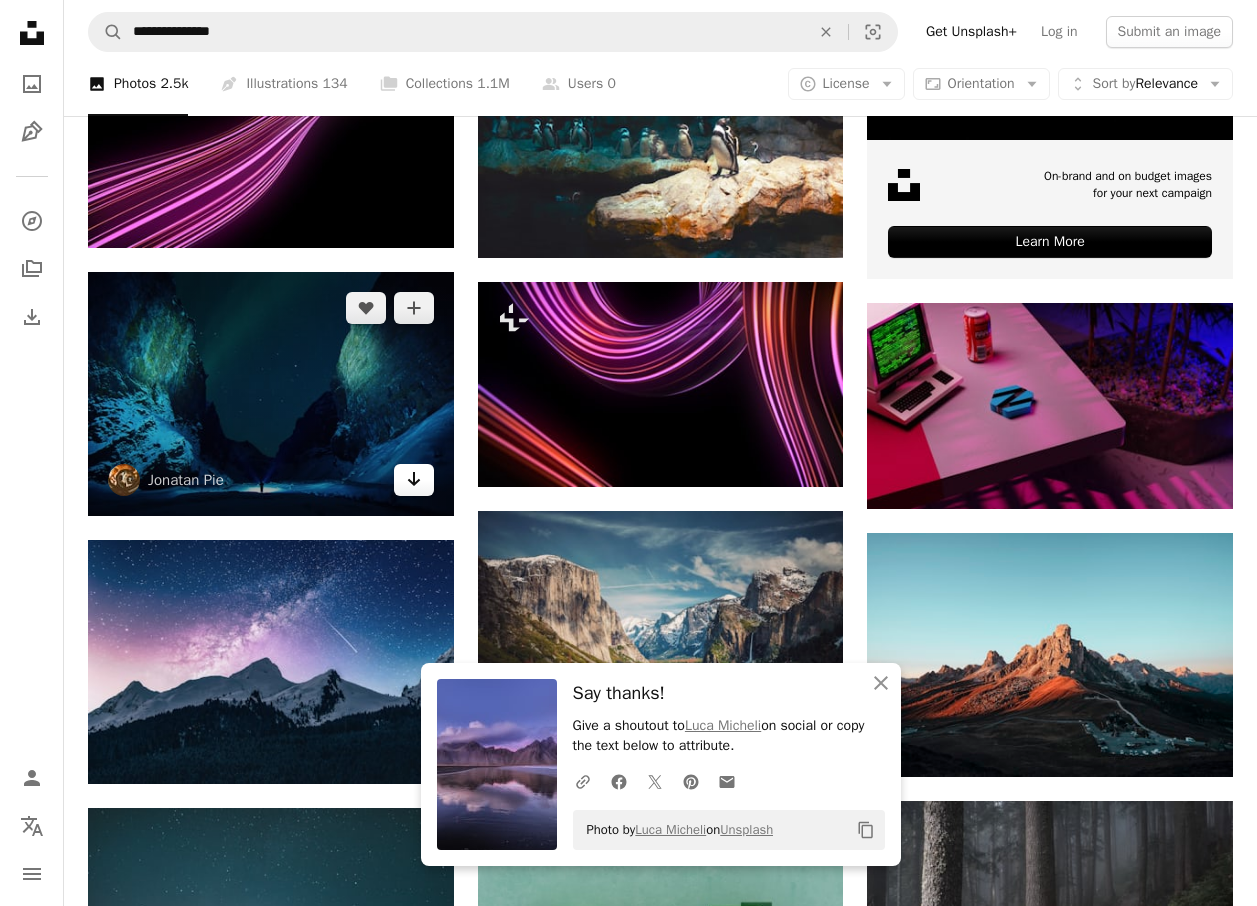 click on "Arrow pointing down" at bounding box center (414, 480) 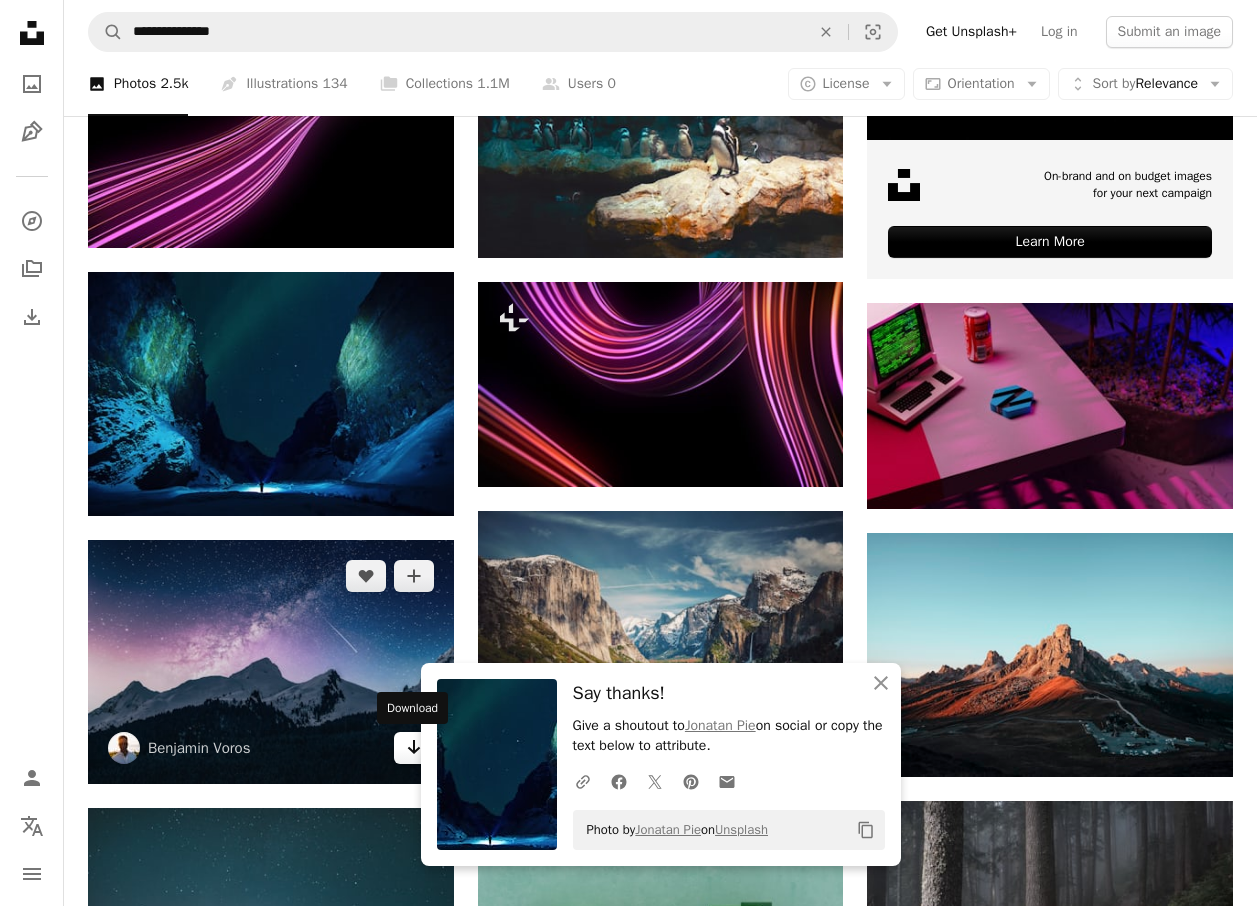 click on "Arrow pointing down" 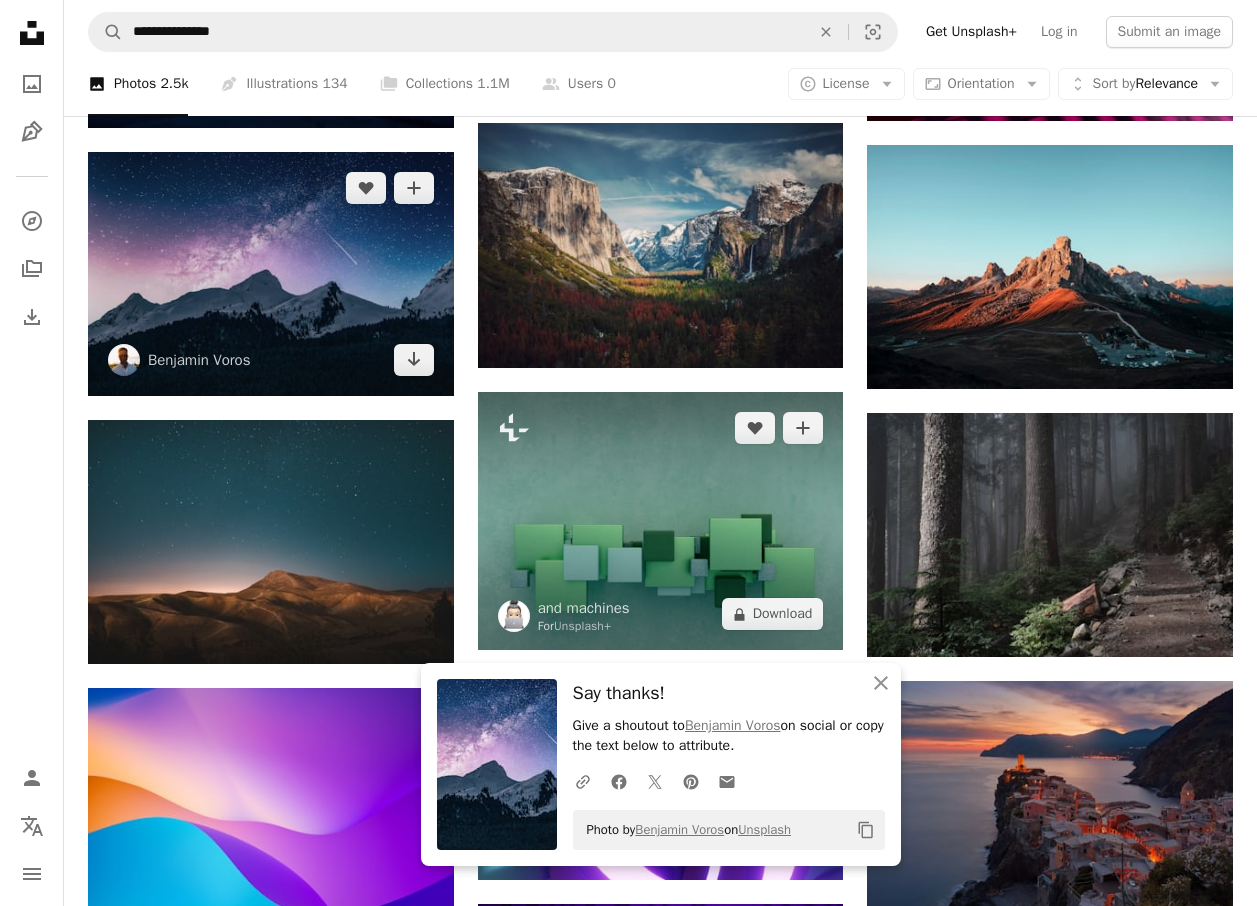 scroll, scrollTop: 1100, scrollLeft: 0, axis: vertical 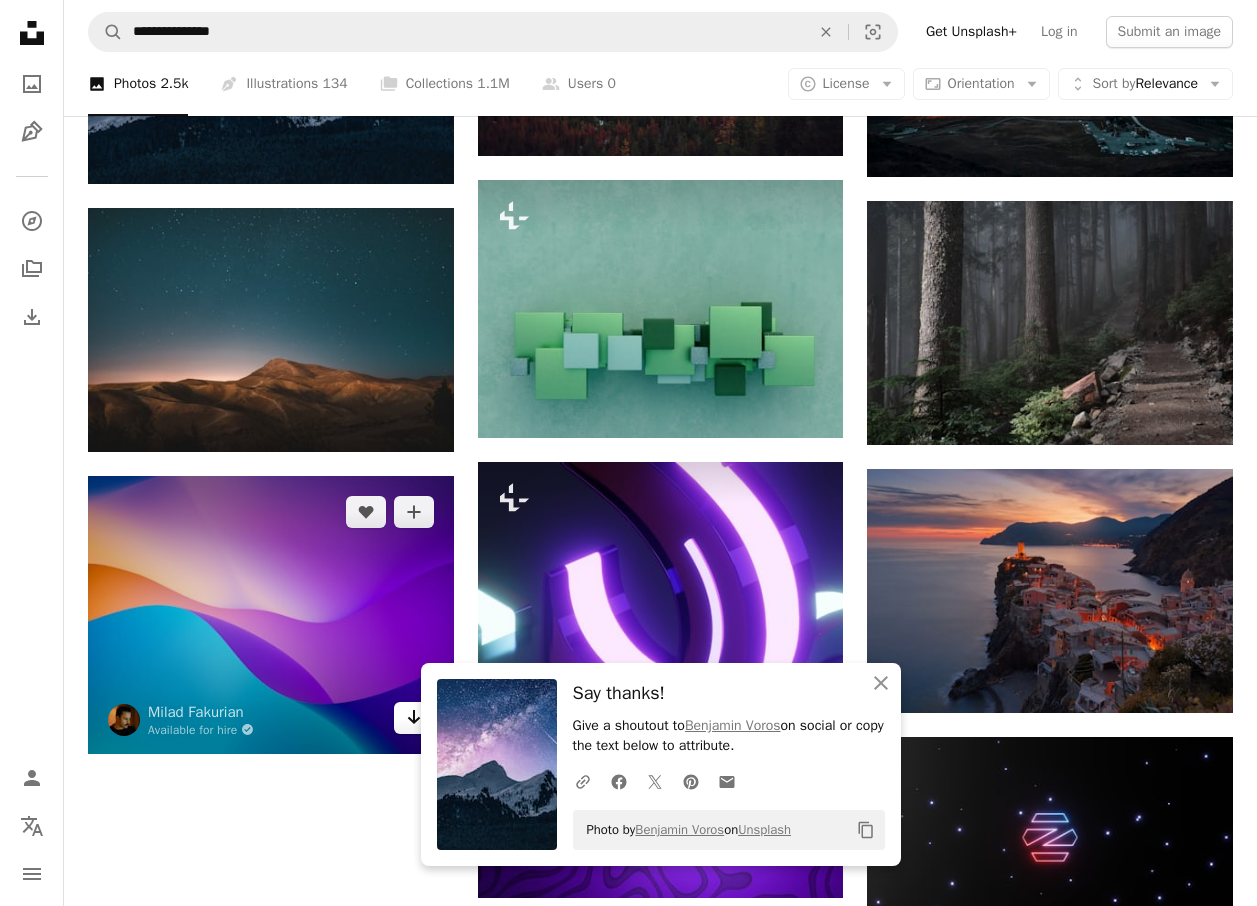 click on "Arrow pointing down" 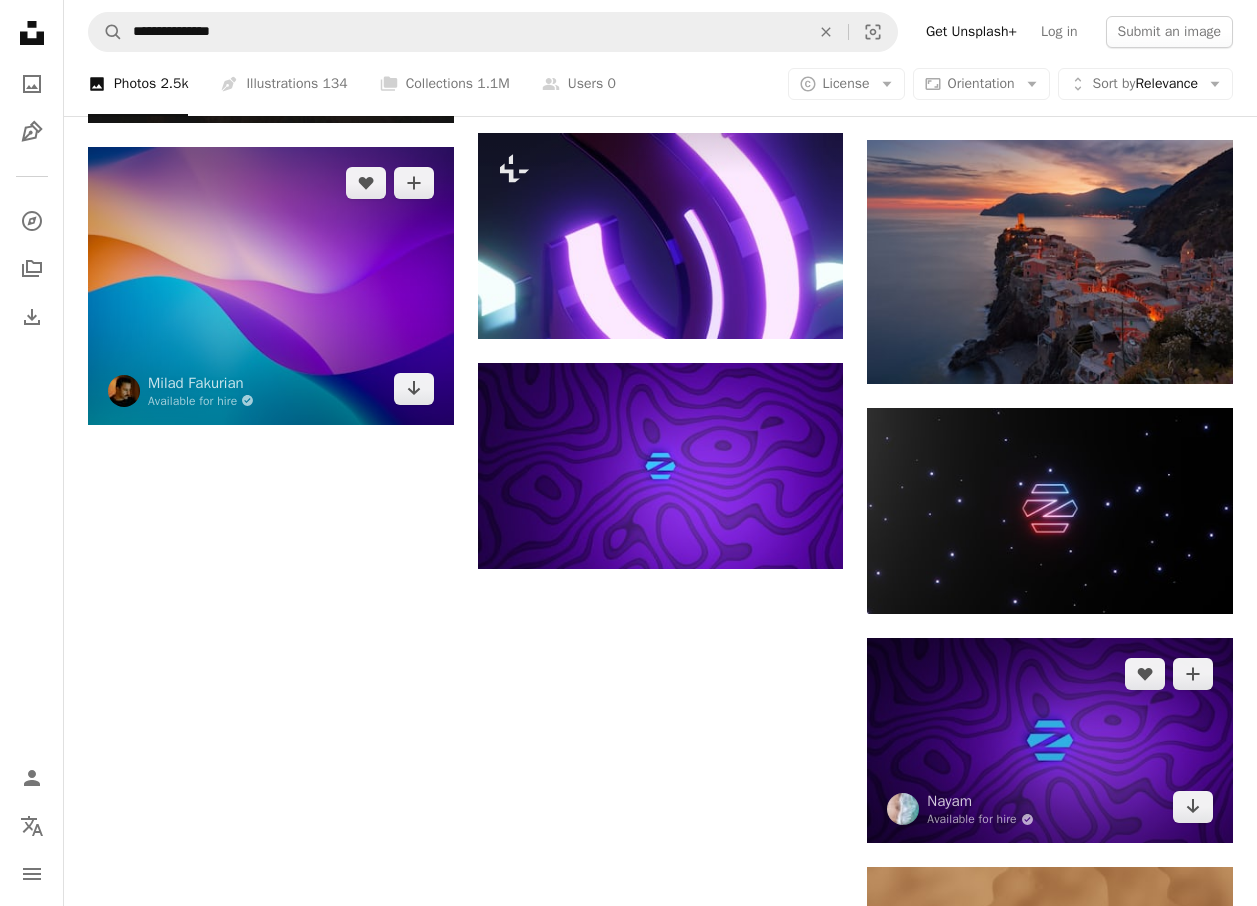 scroll, scrollTop: 1600, scrollLeft: 0, axis: vertical 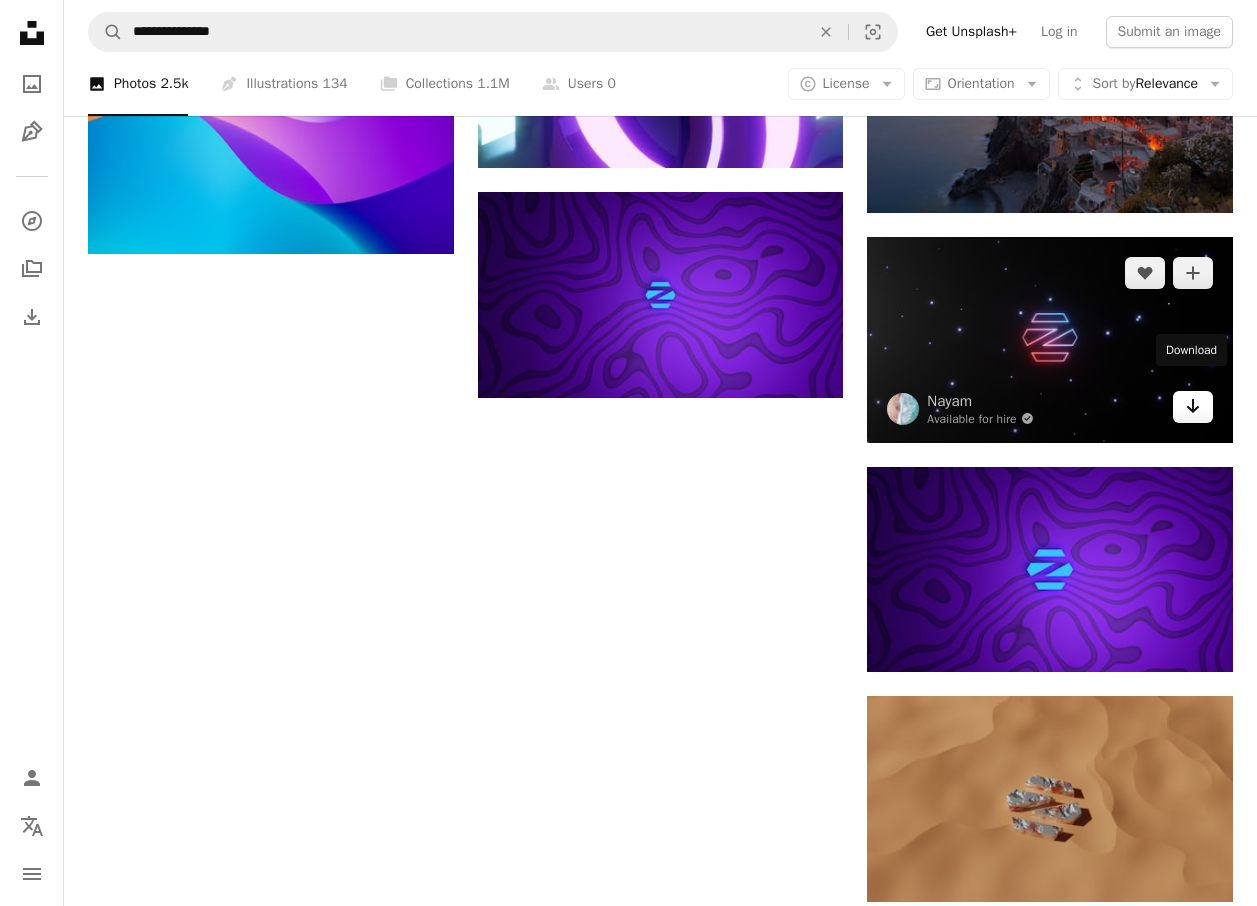 click on "Arrow pointing down" 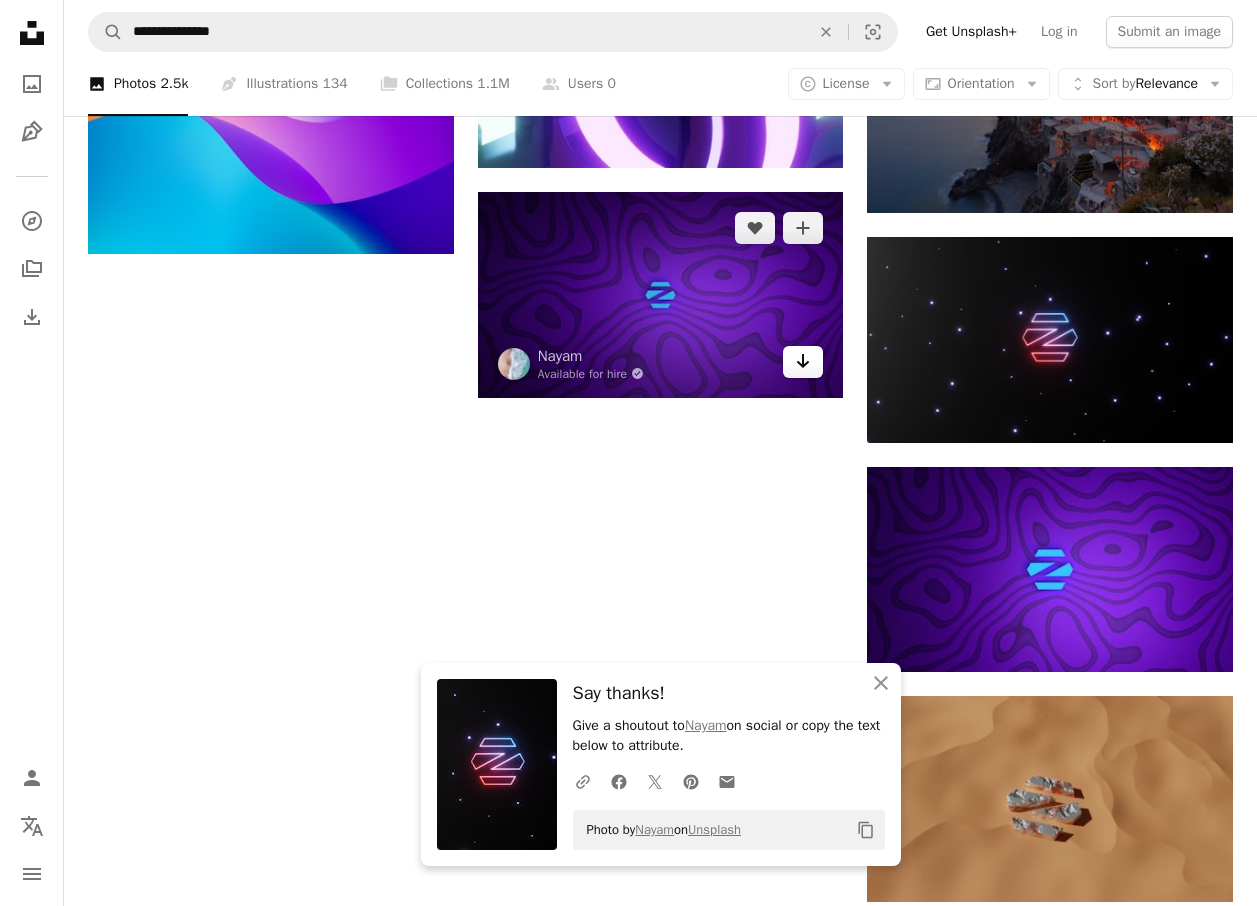 click on "Arrow pointing down" 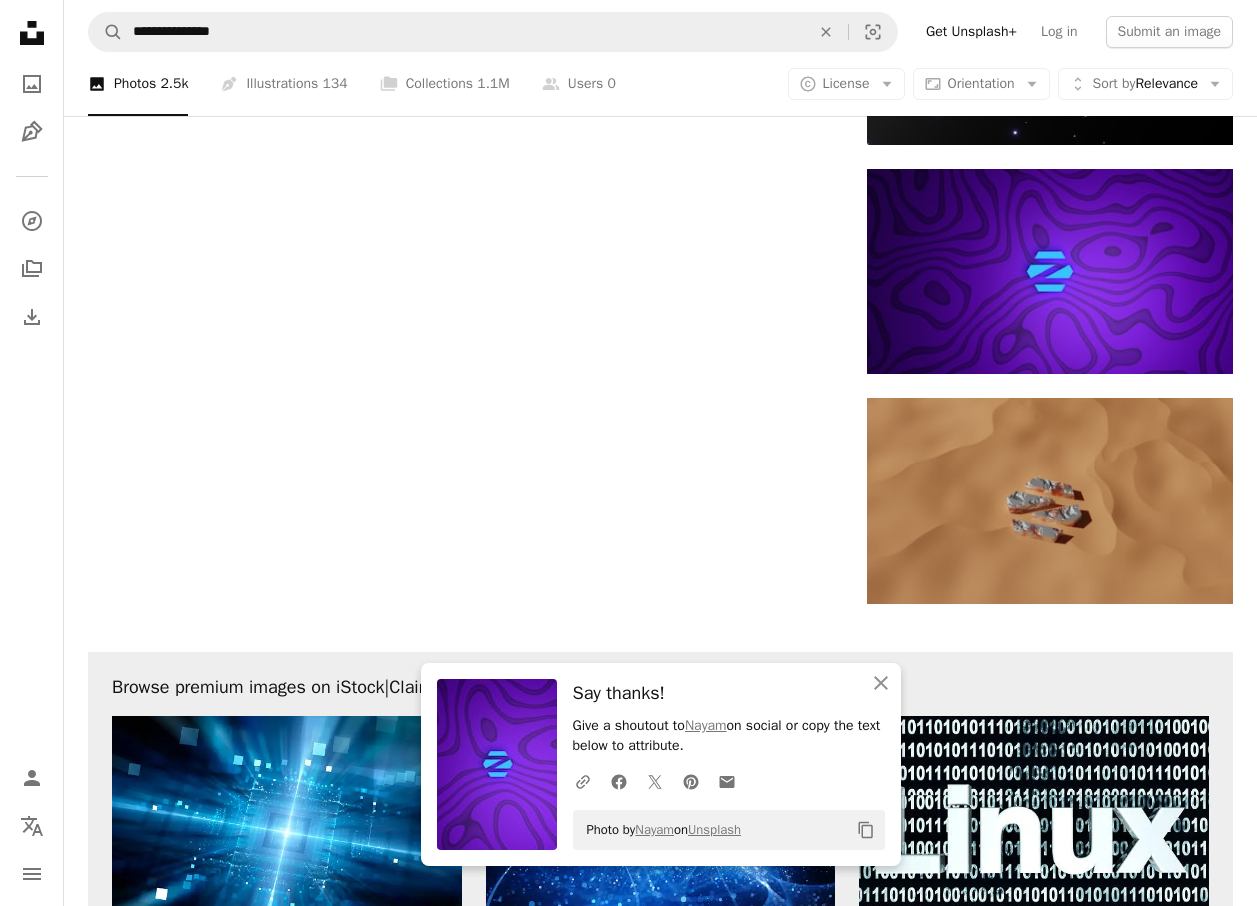 scroll, scrollTop: 1900, scrollLeft: 0, axis: vertical 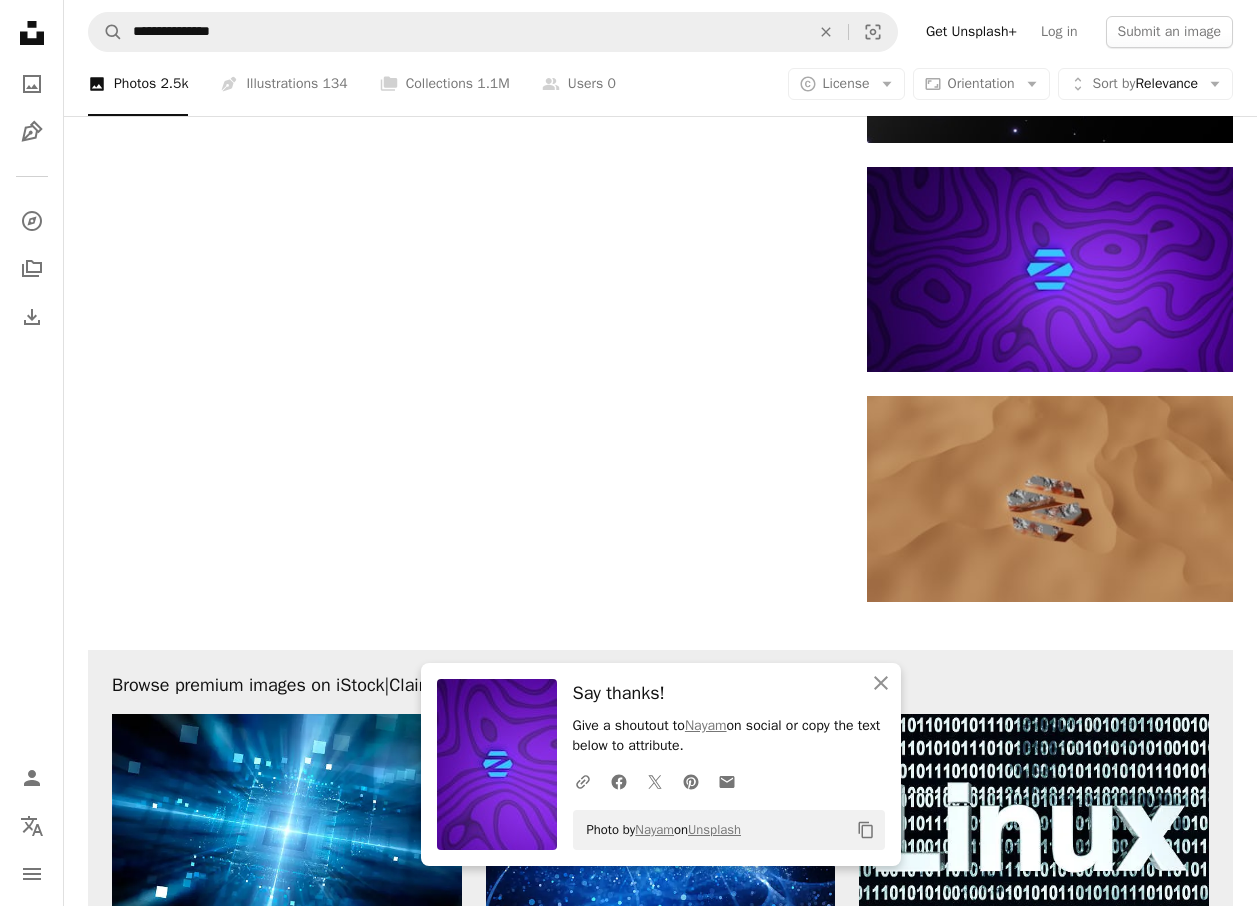 click on "Browse premium images on iStock  |  Claim your discount now View more on iStock  ↗ View more on iStock  ↗" at bounding box center [660, 939] 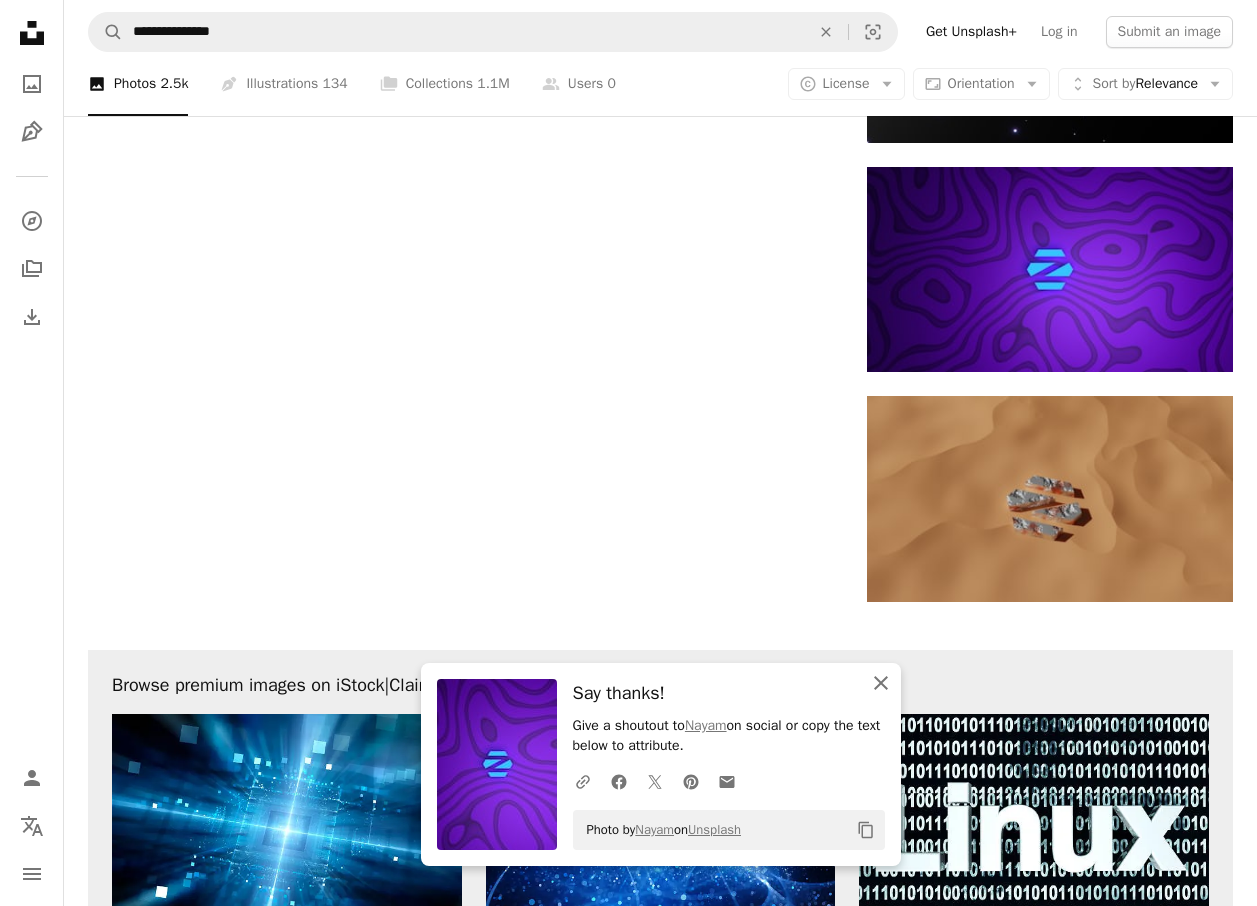 click on "An X shape Close" at bounding box center (881, 683) 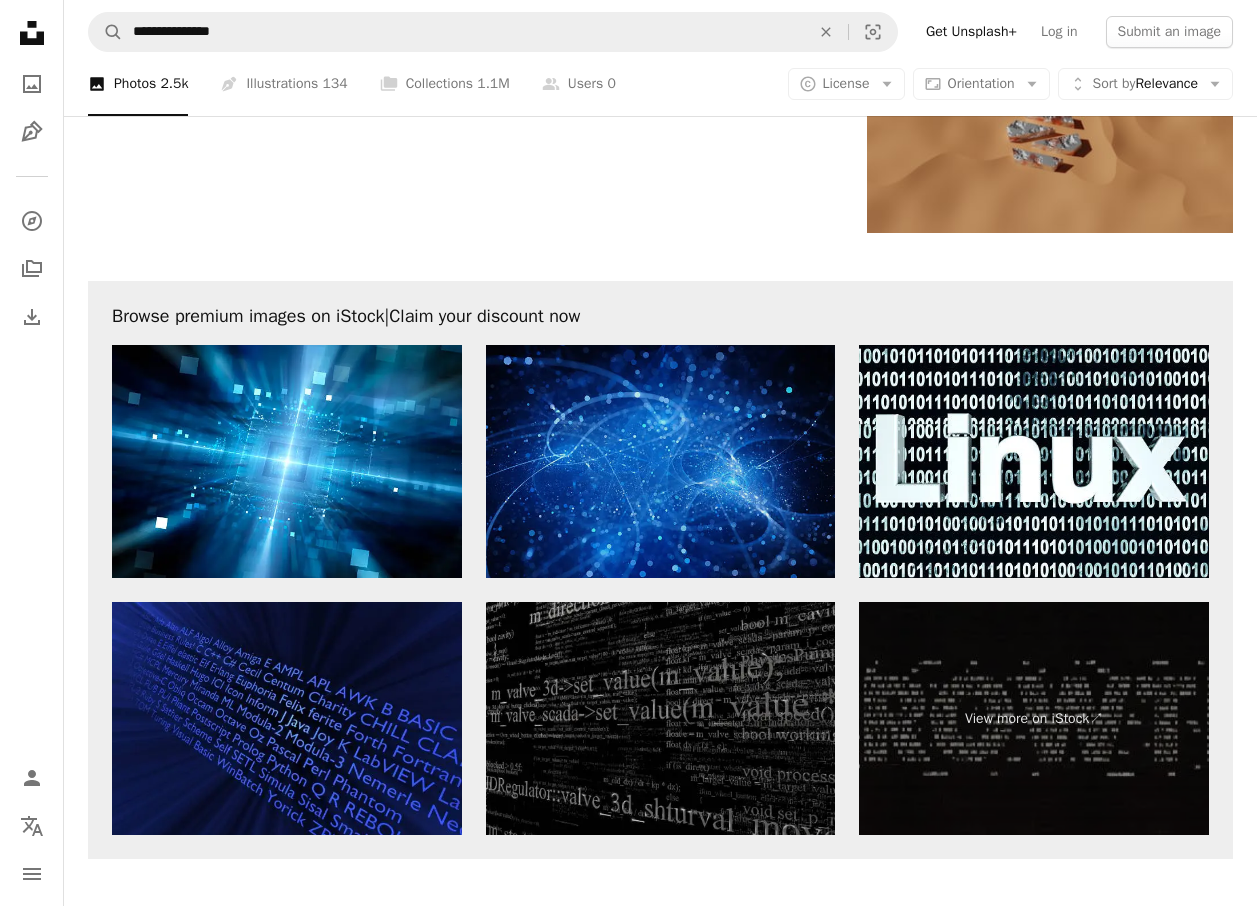scroll, scrollTop: 2300, scrollLeft: 0, axis: vertical 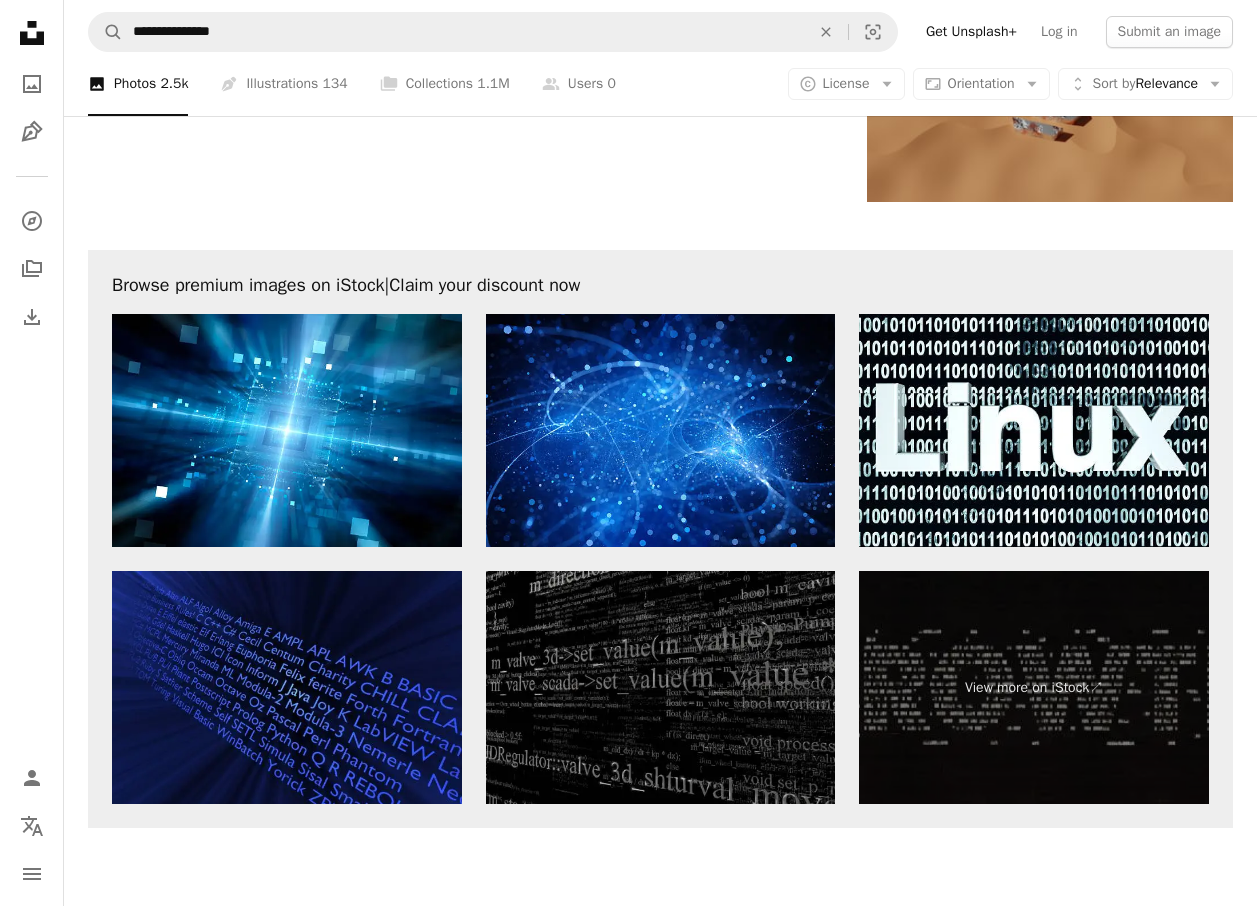 click on "Browse premium images on iStock  |  Claim your discount now View more on iStock  ↗ View more on iStock  ↗" at bounding box center [660, 539] 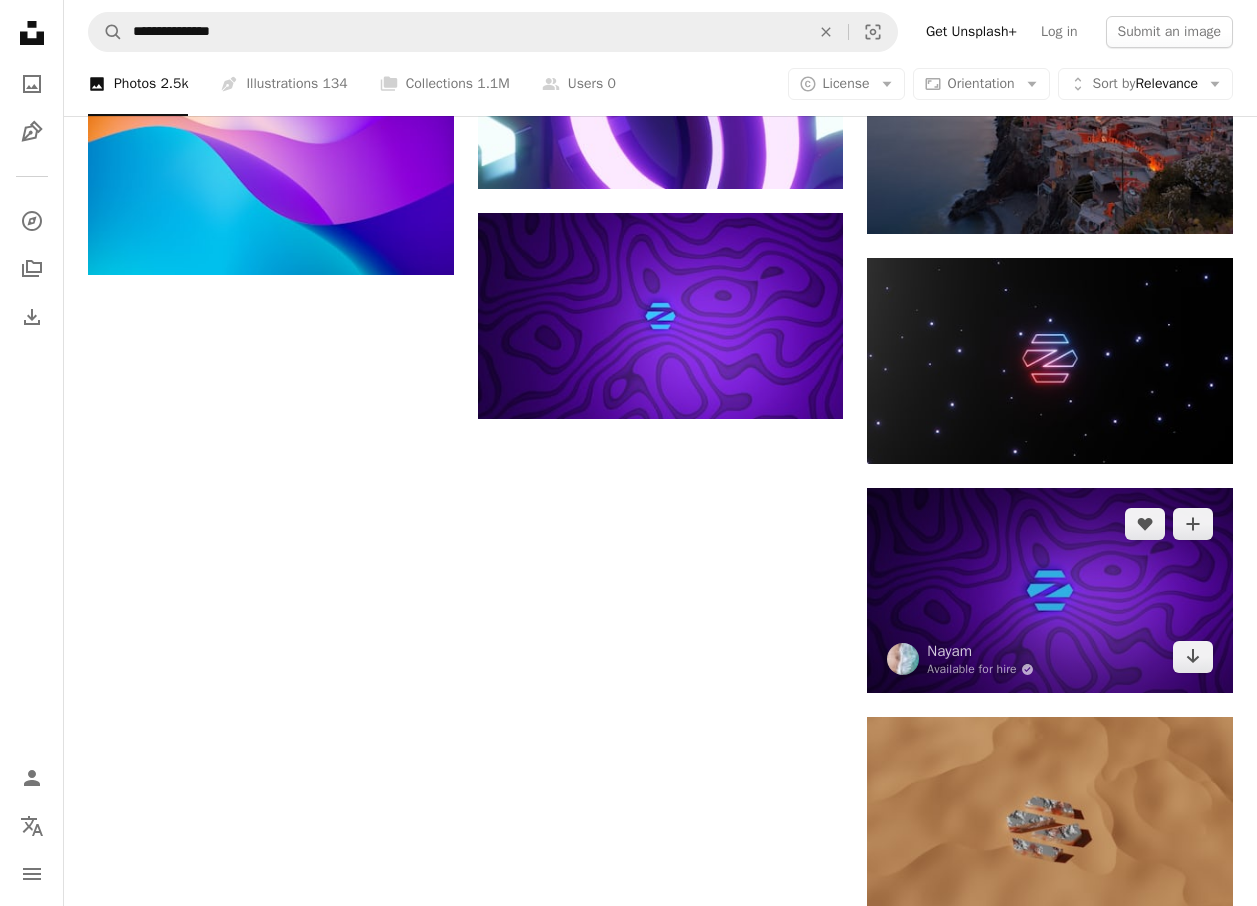 scroll, scrollTop: 1979, scrollLeft: 0, axis: vertical 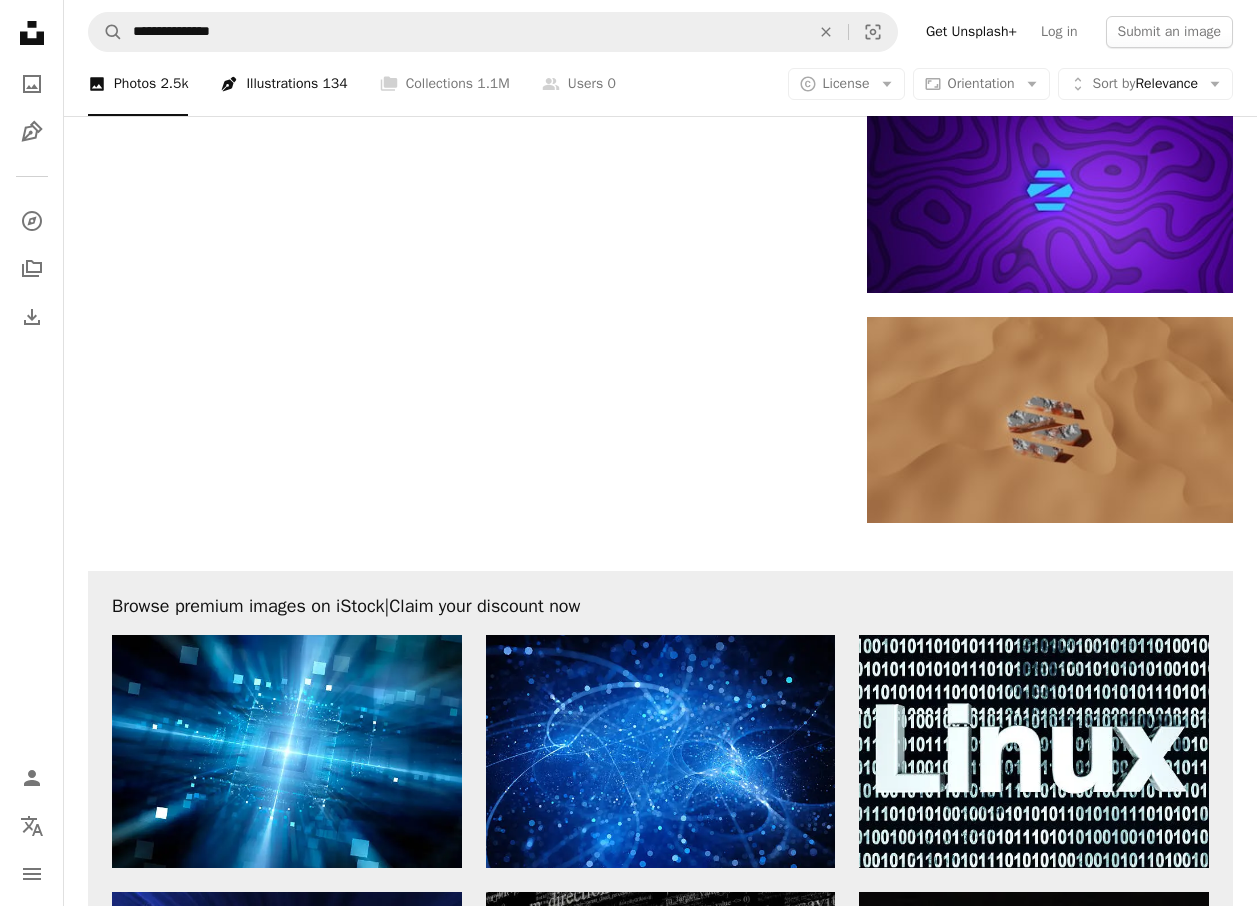 click on "Pen Tool Illustrations   134" at bounding box center (283, 84) 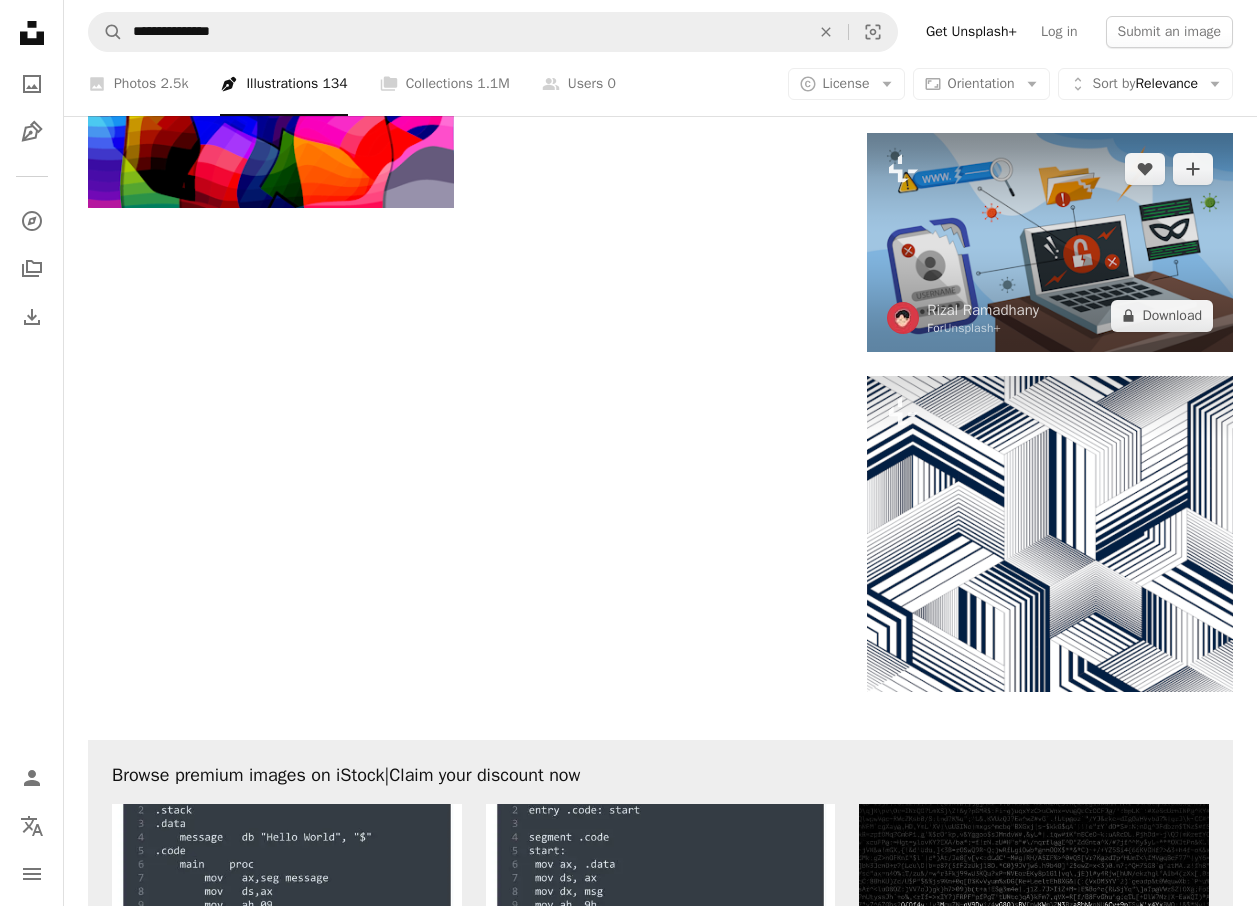 scroll, scrollTop: 2500, scrollLeft: 0, axis: vertical 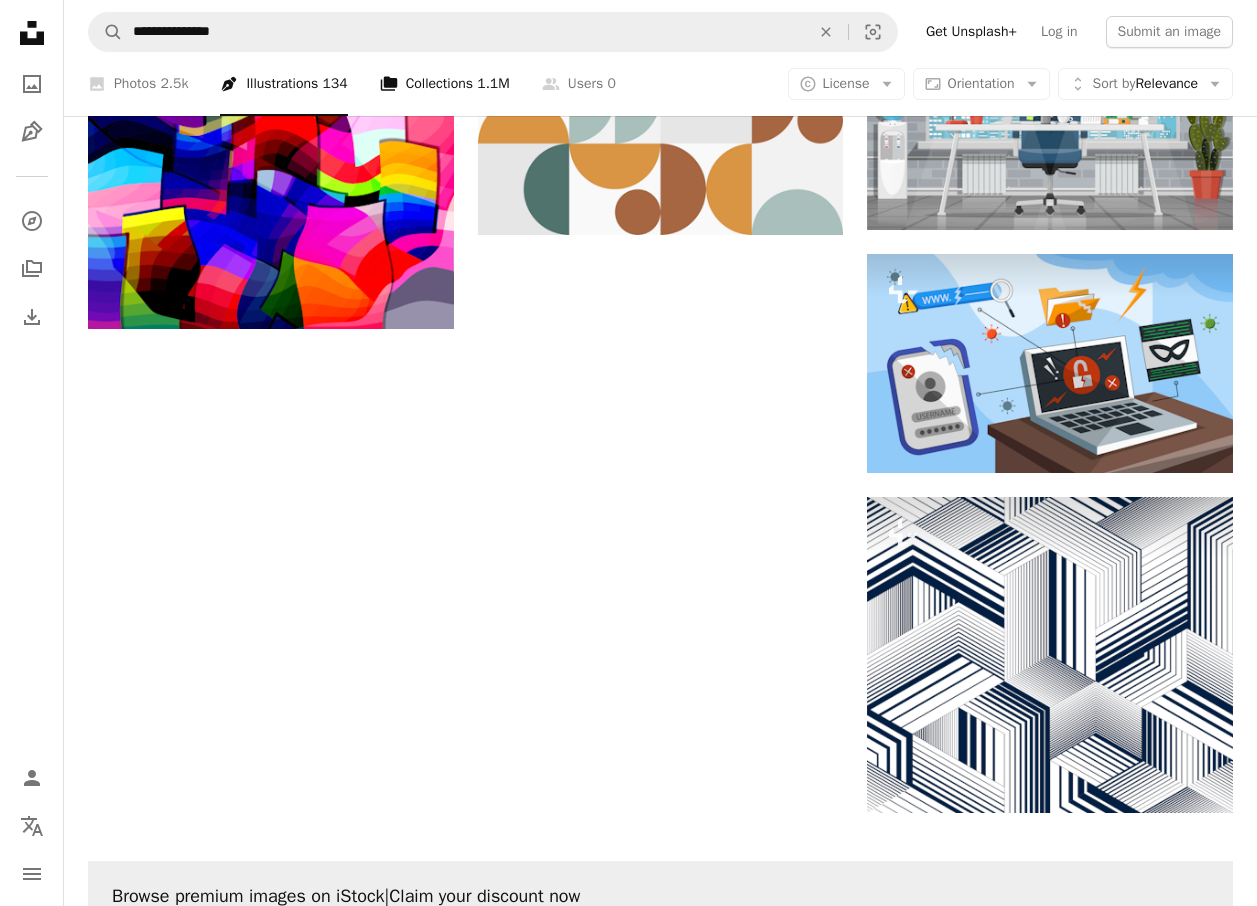 click on "A stack of folders Collections   1.1M" at bounding box center [445, 84] 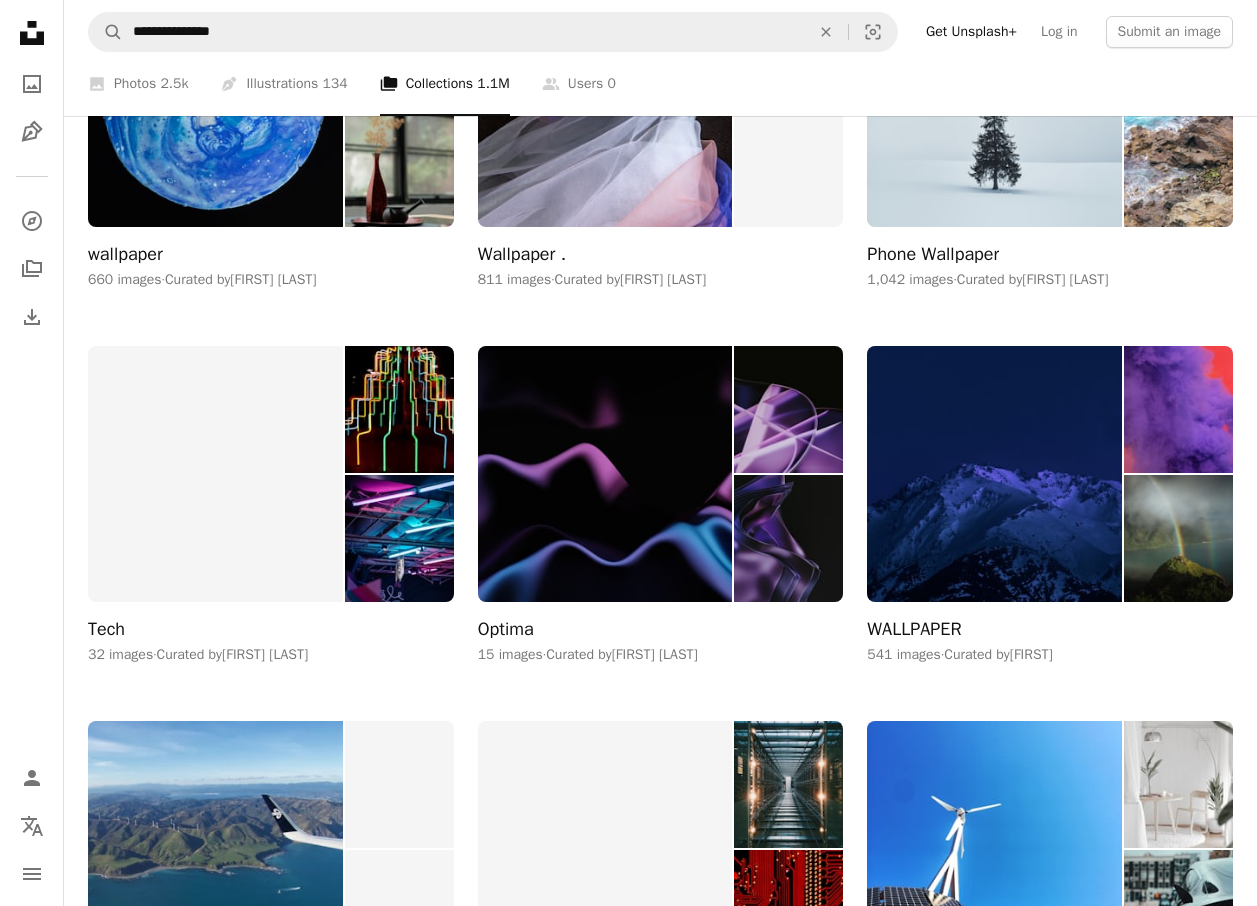 scroll, scrollTop: 2200, scrollLeft: 0, axis: vertical 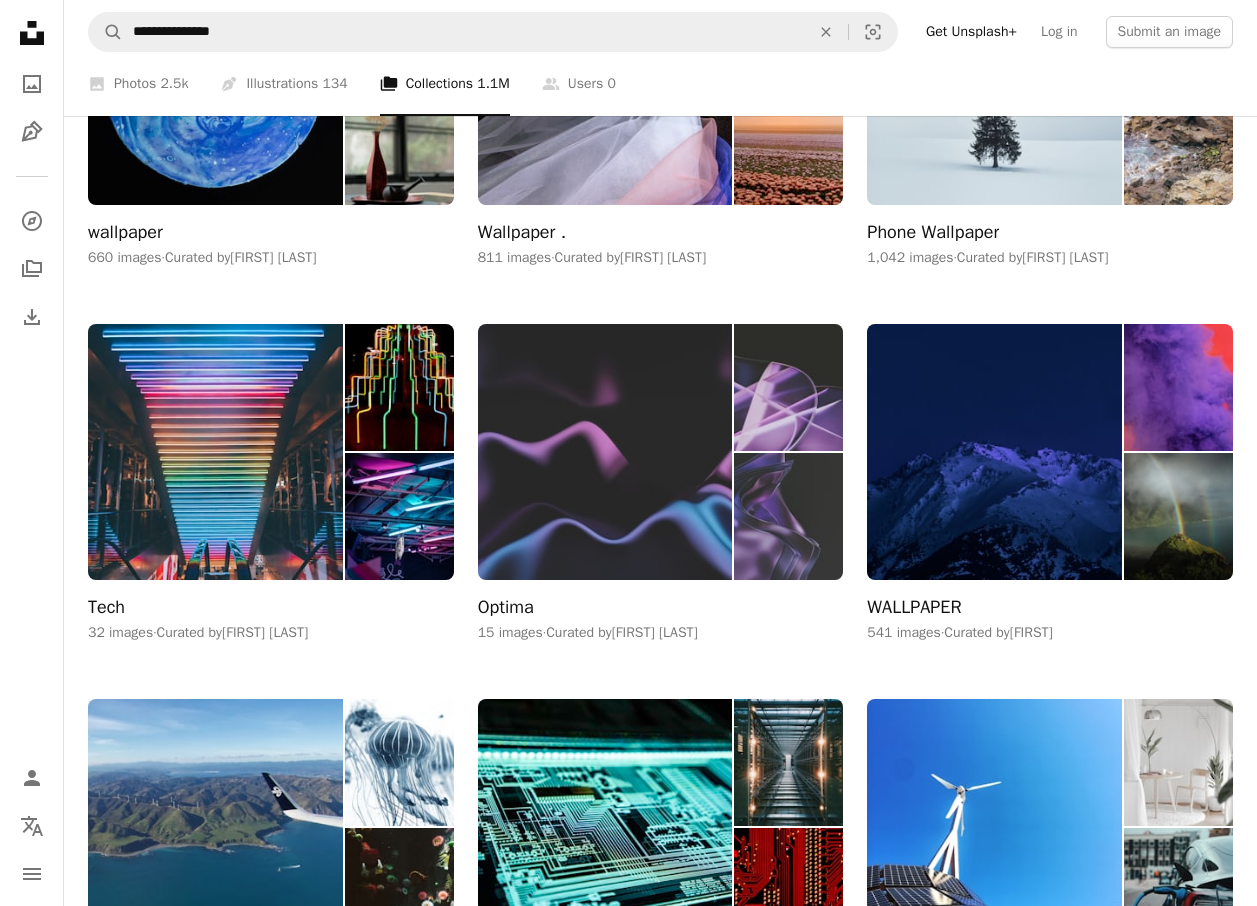 click at bounding box center (605, 452) 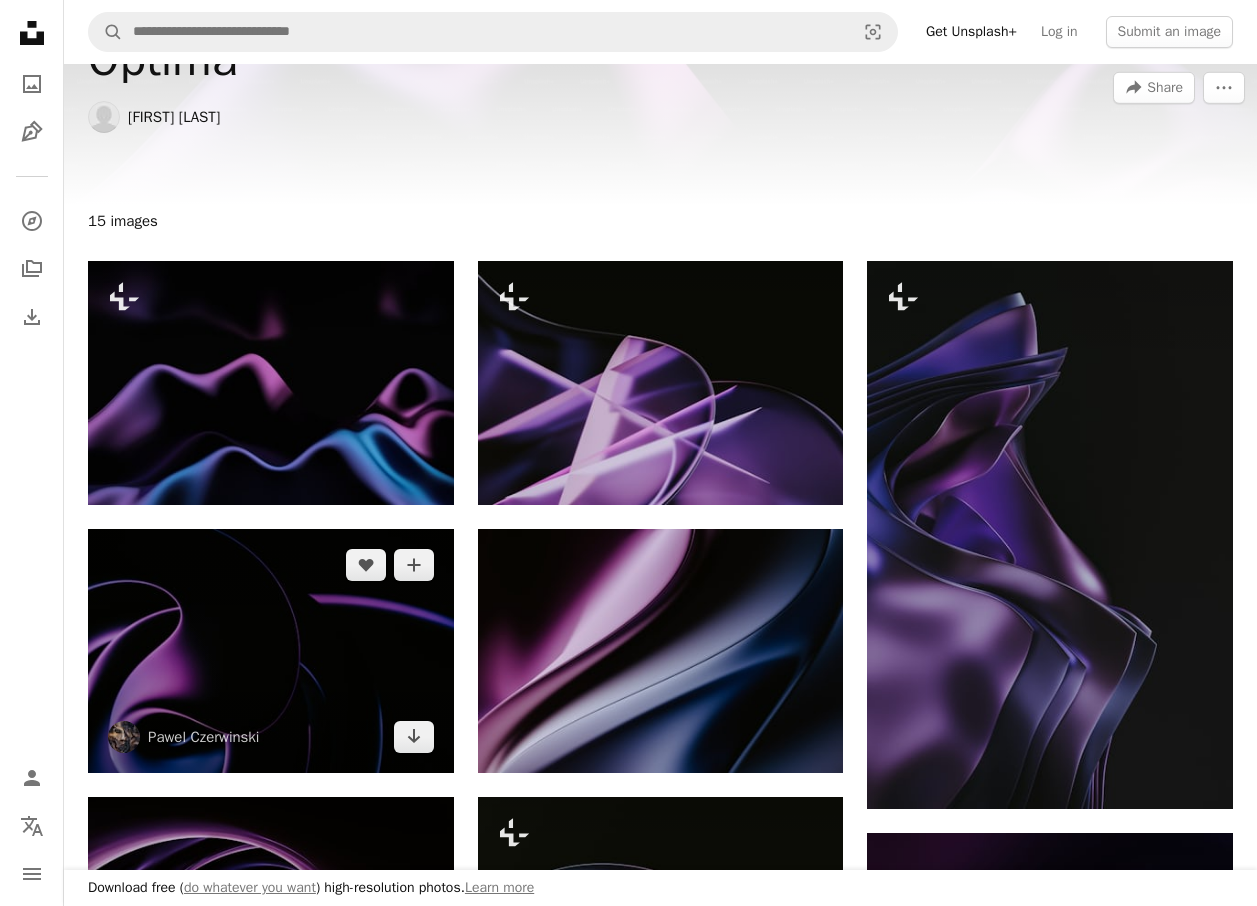 scroll, scrollTop: 300, scrollLeft: 0, axis: vertical 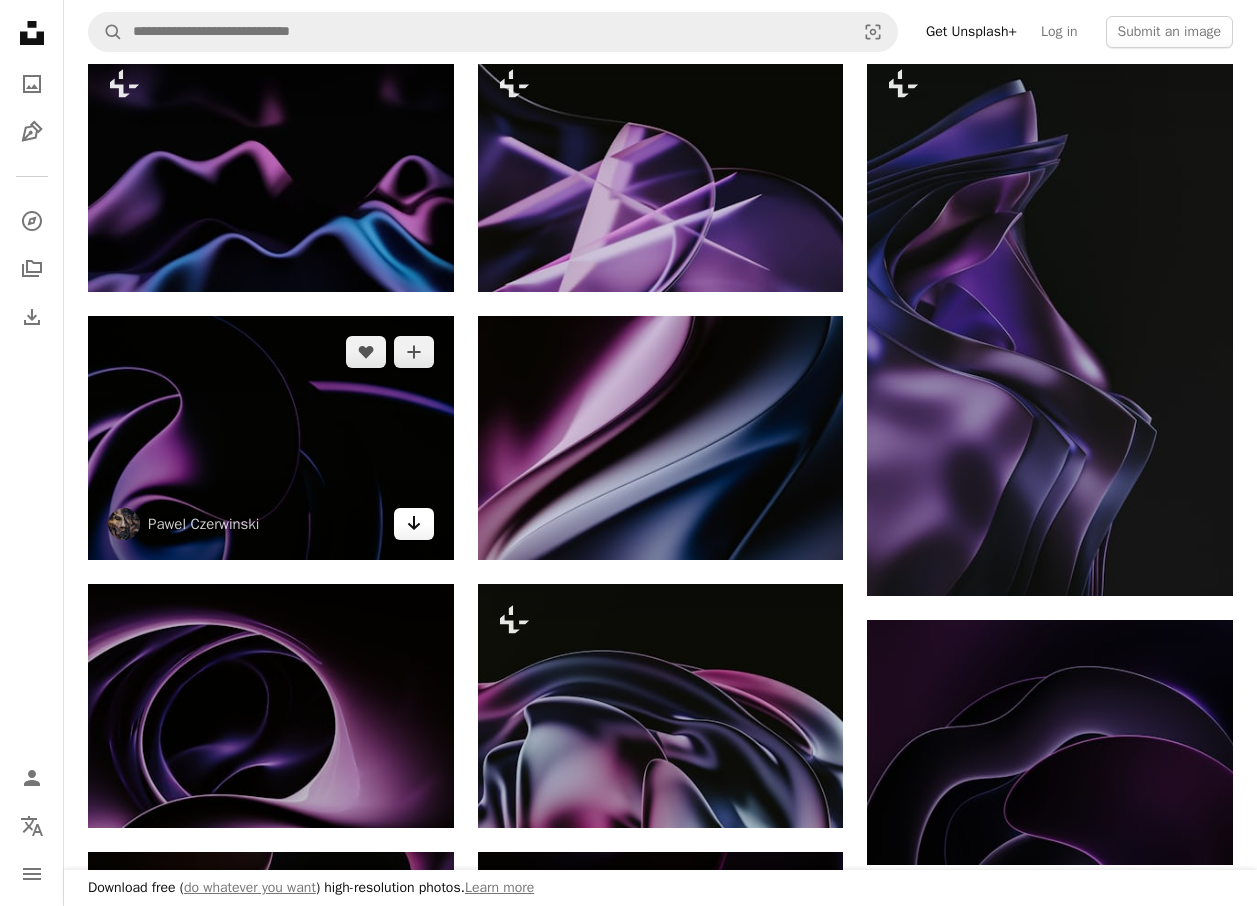 click on "Arrow pointing down" 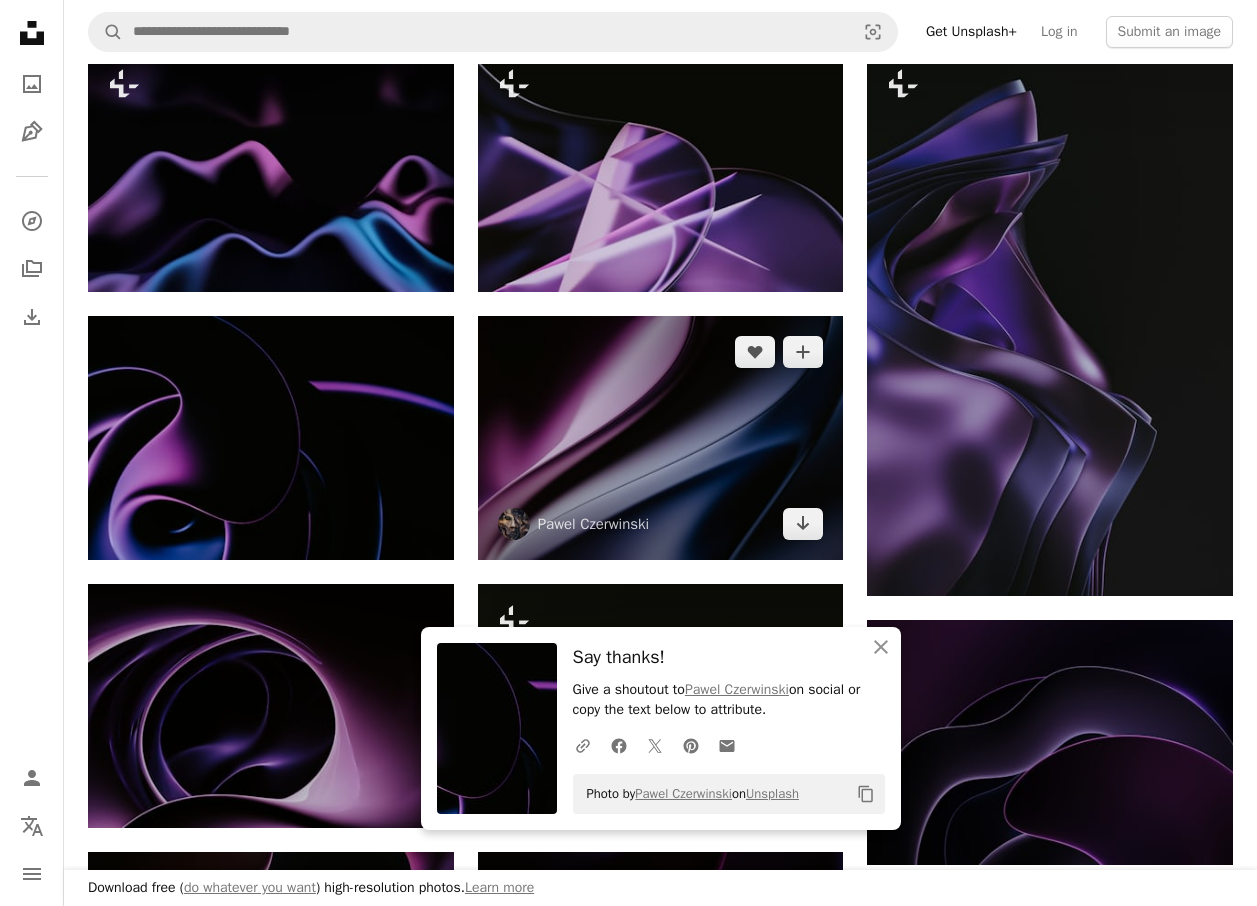 click at bounding box center [661, 438] 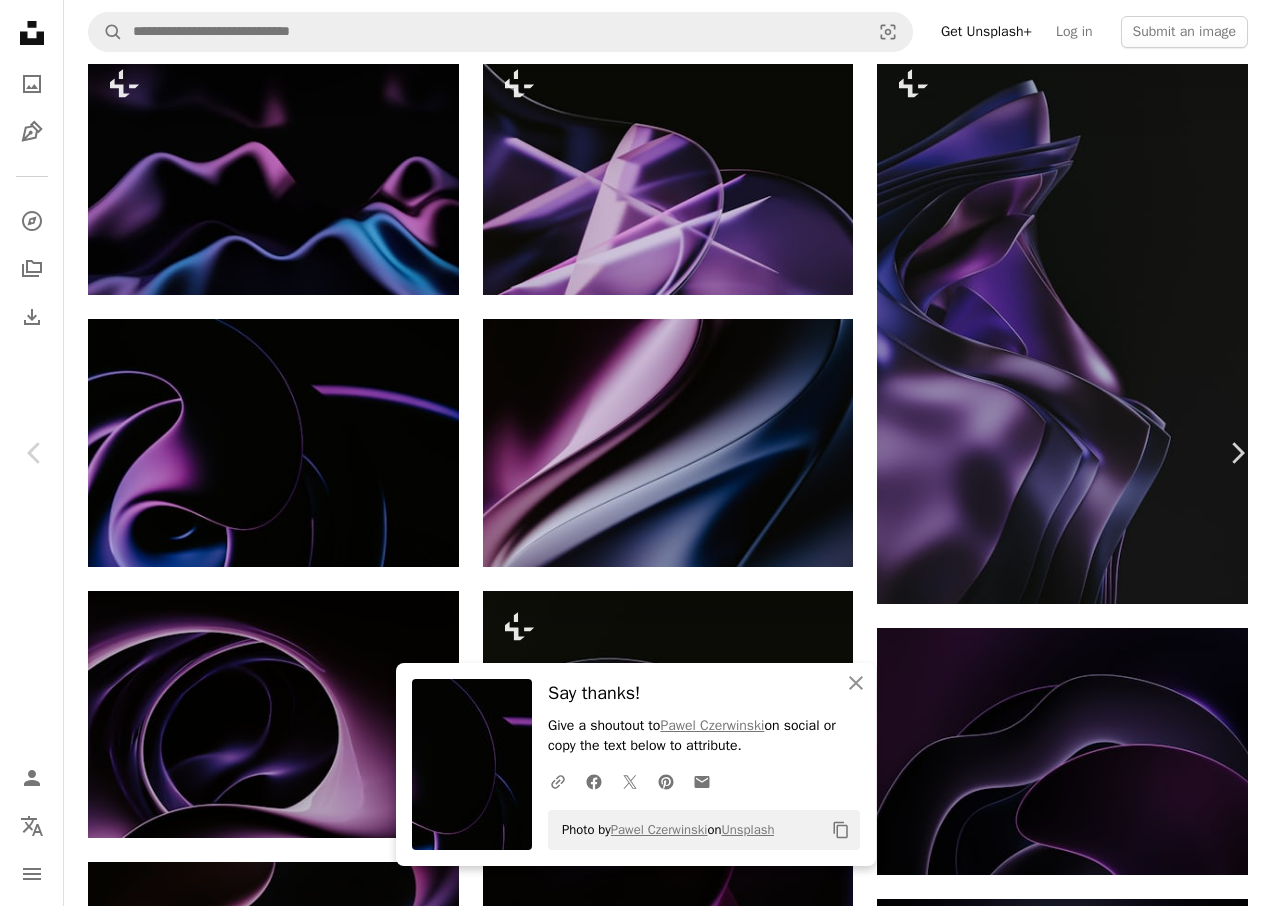 click on "An X shape" at bounding box center (20, 20) 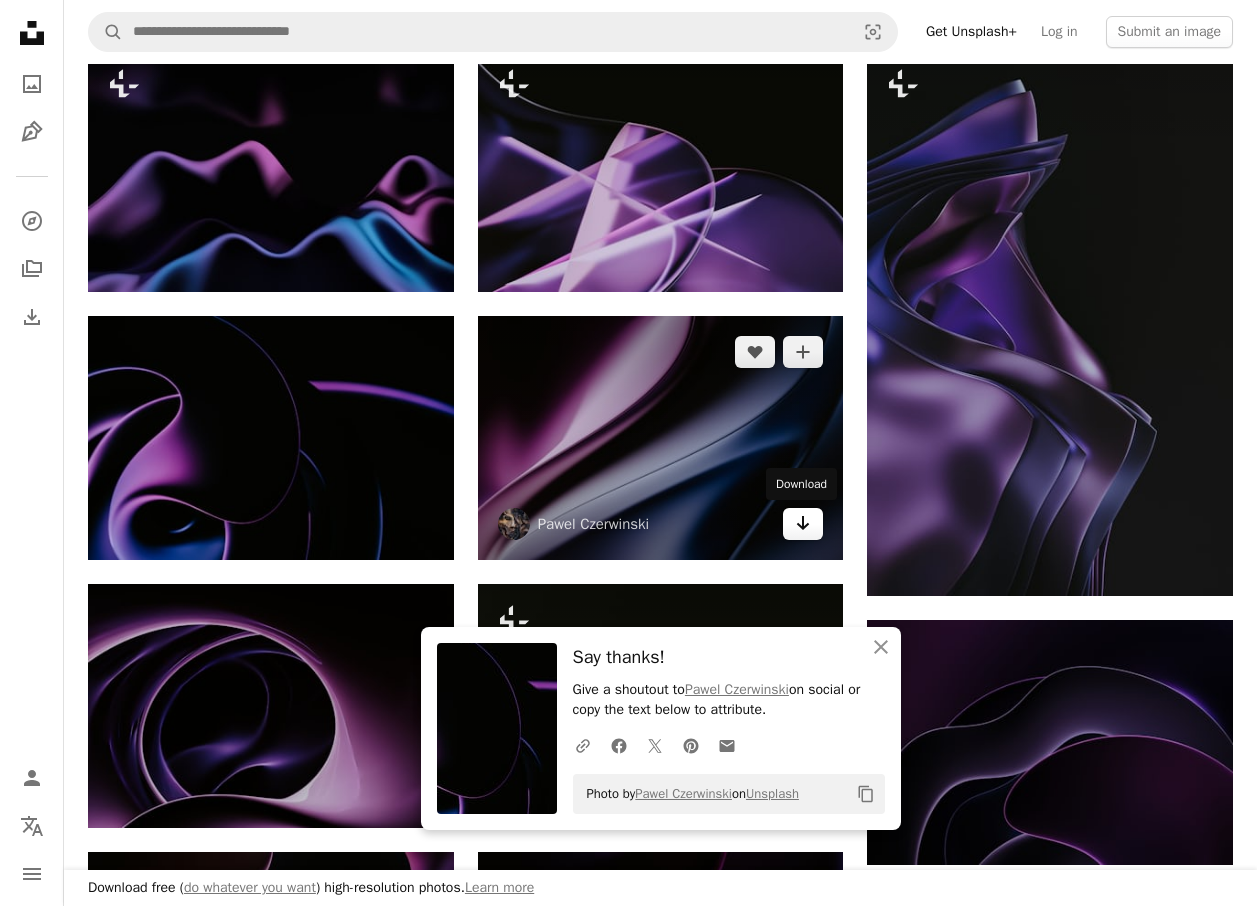 click on "Arrow pointing down" at bounding box center [803, 524] 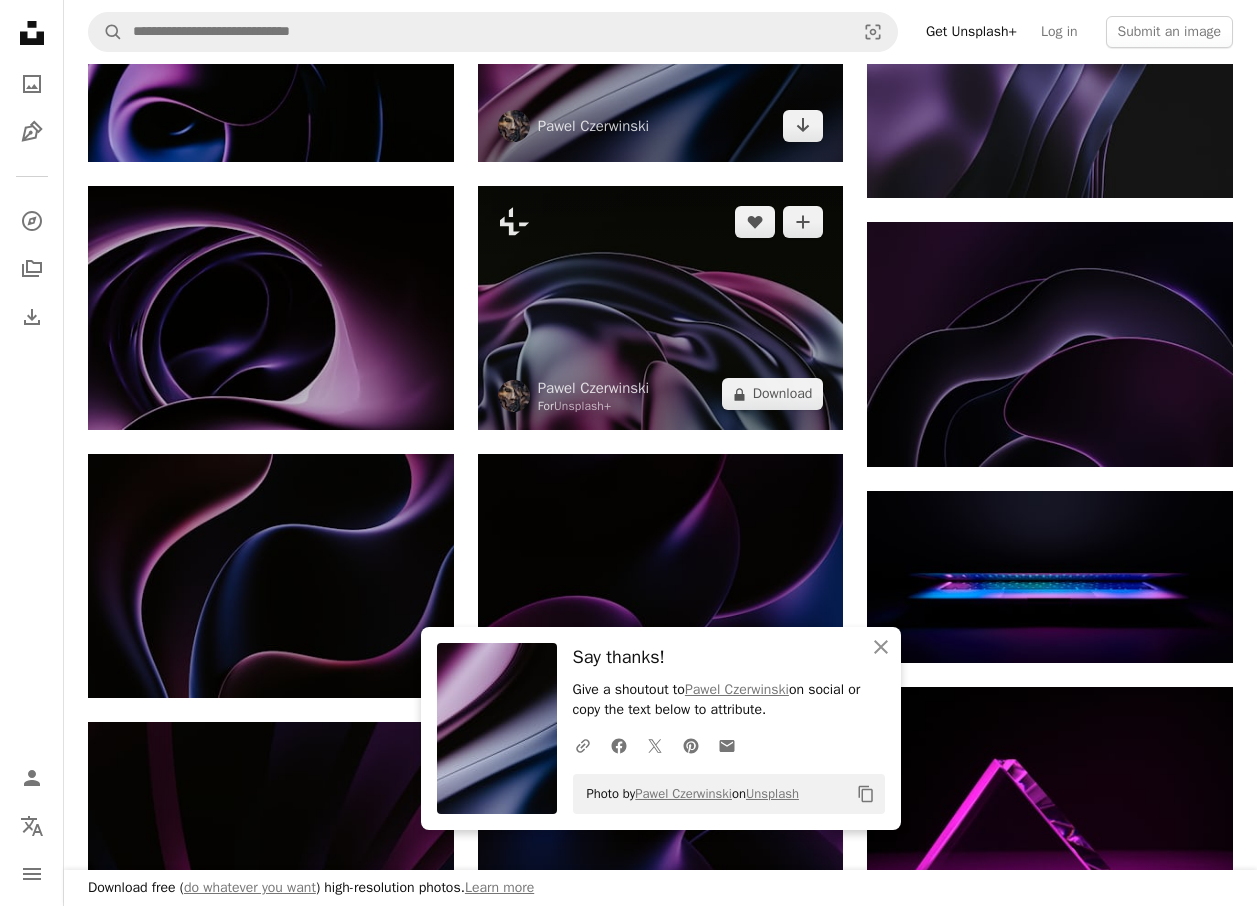 scroll, scrollTop: 700, scrollLeft: 0, axis: vertical 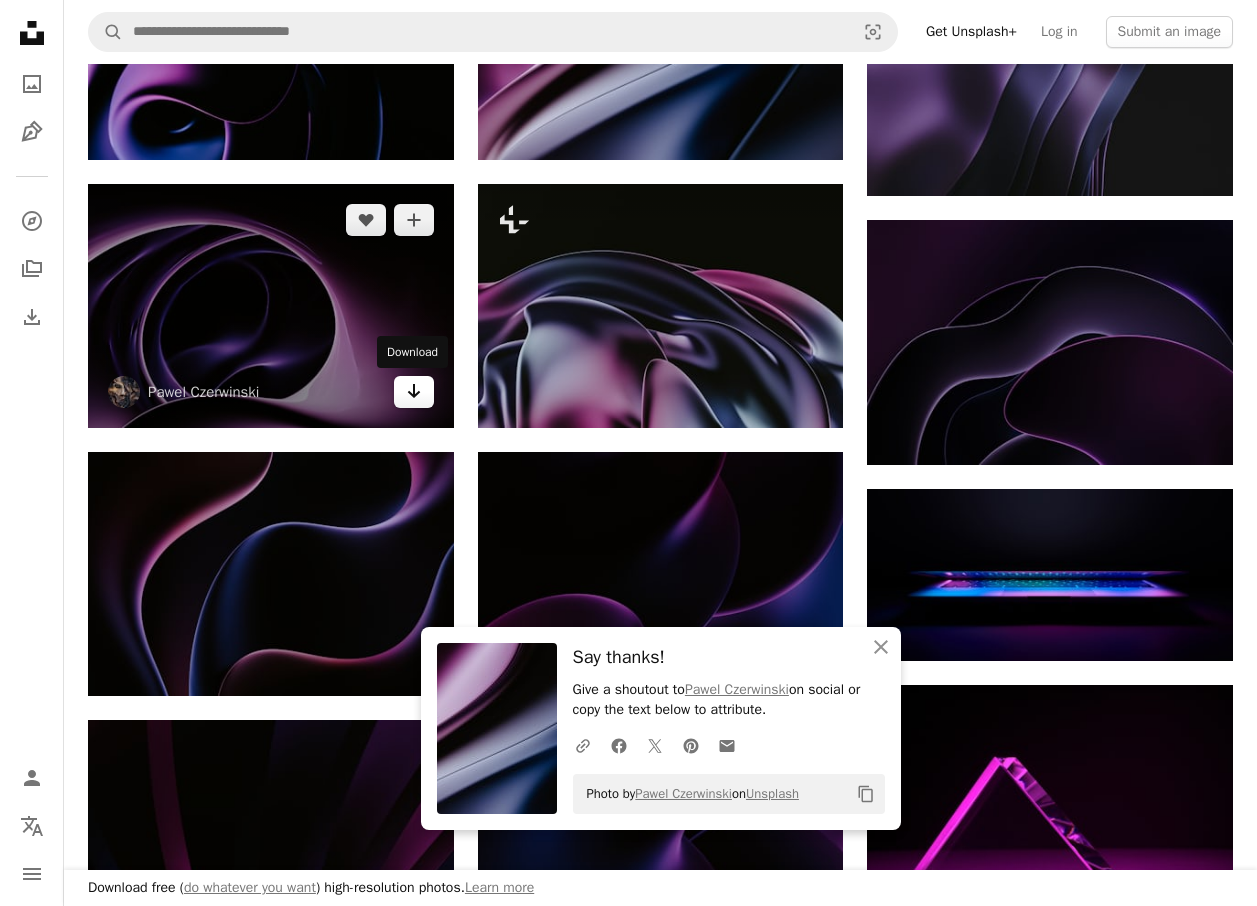 click on "Arrow pointing down" 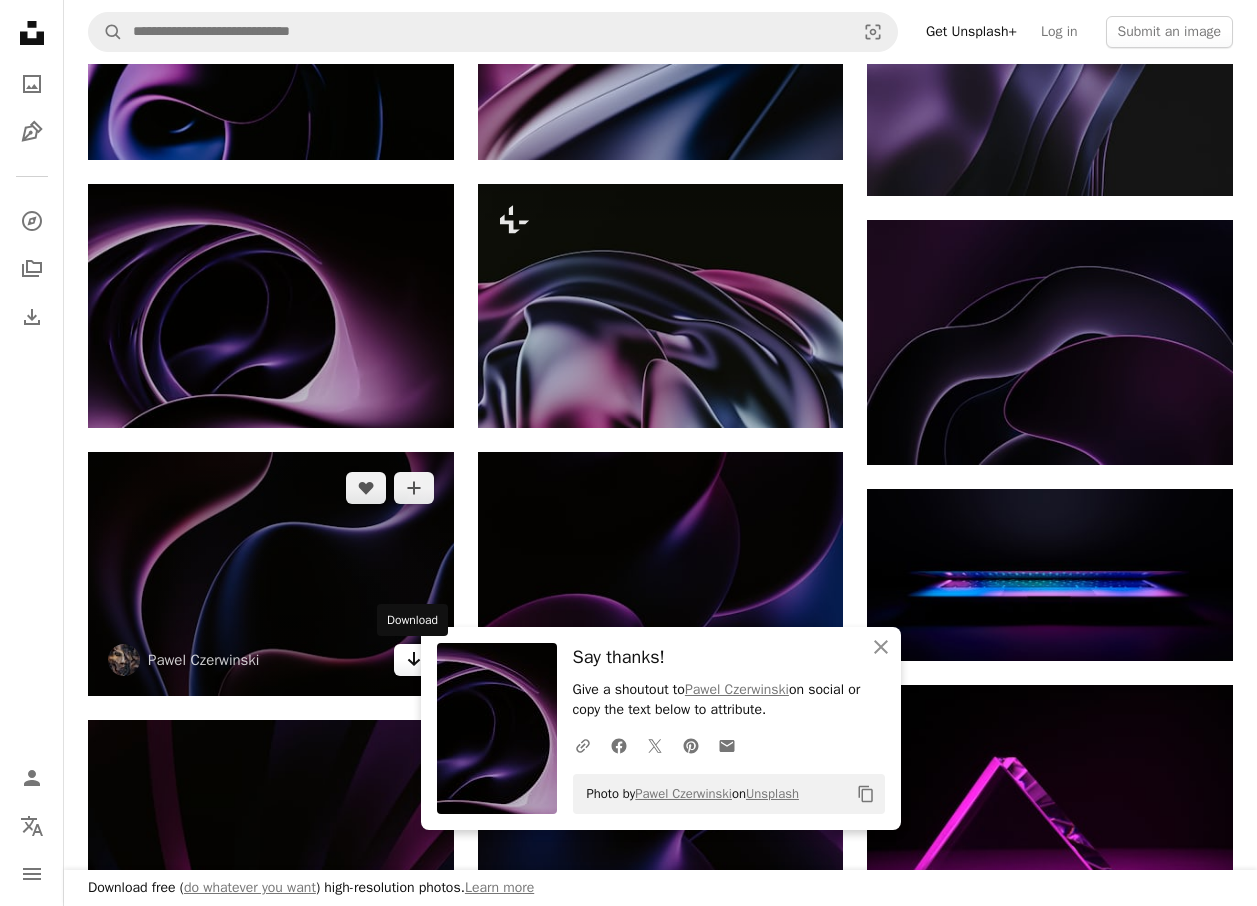 click 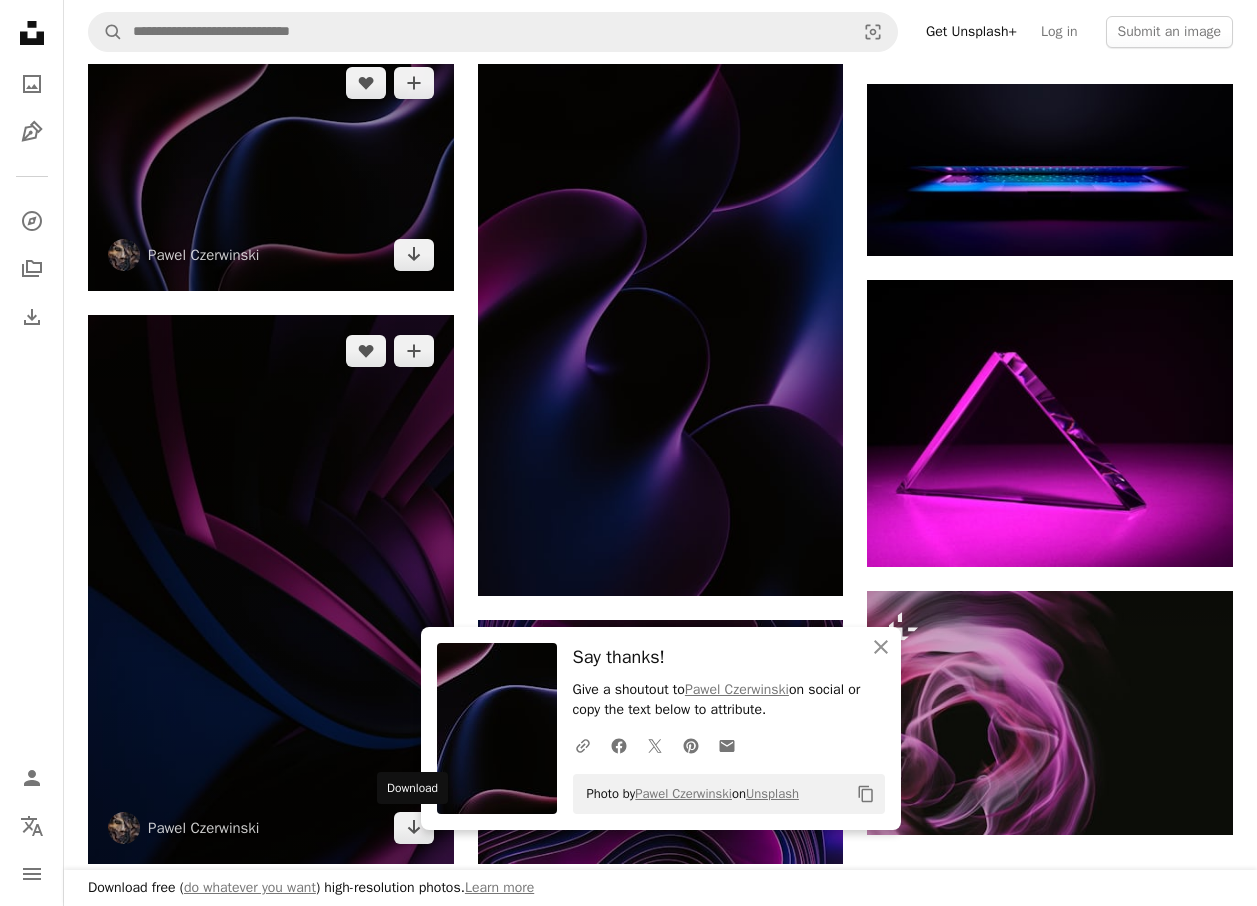 scroll, scrollTop: 1300, scrollLeft: 0, axis: vertical 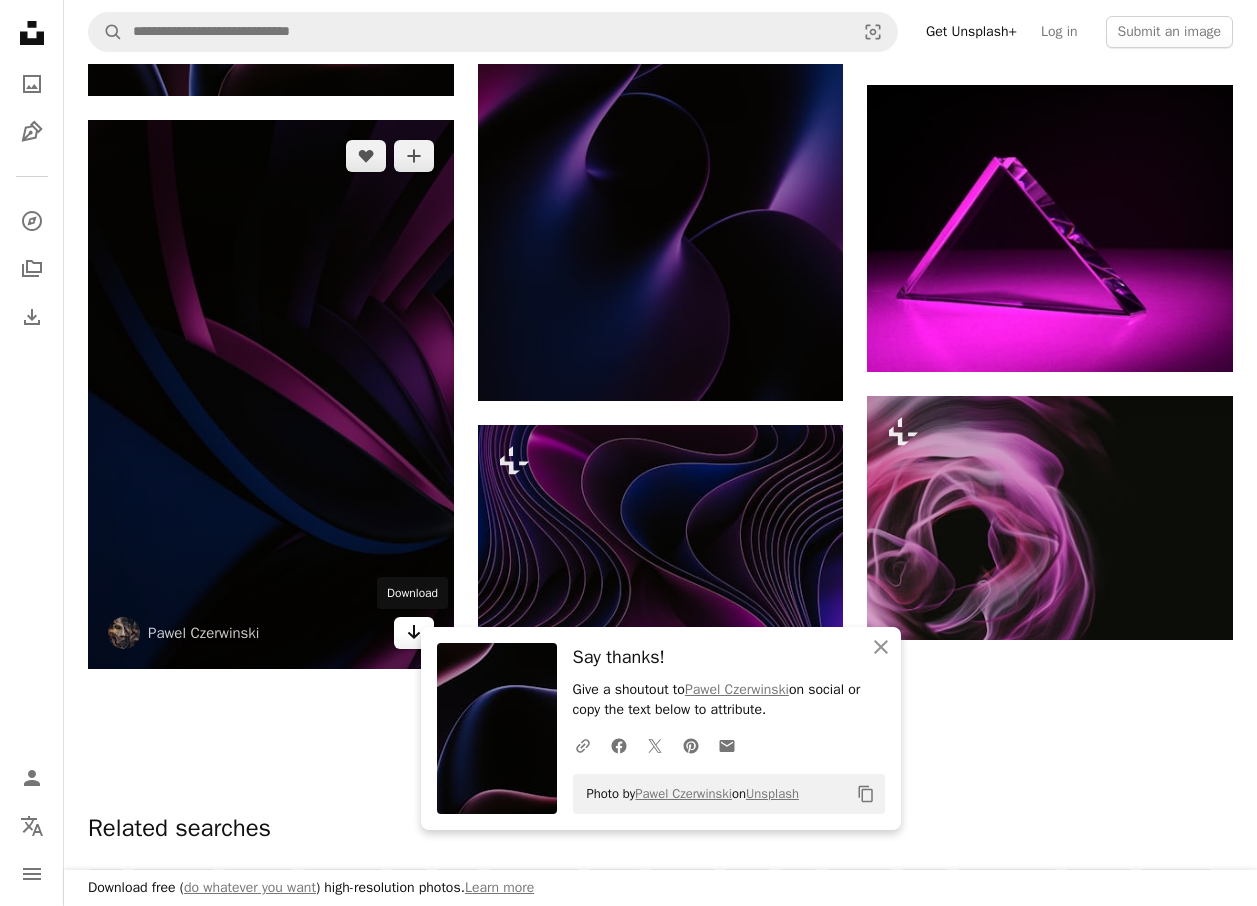 click on "Arrow pointing down" at bounding box center [414, 633] 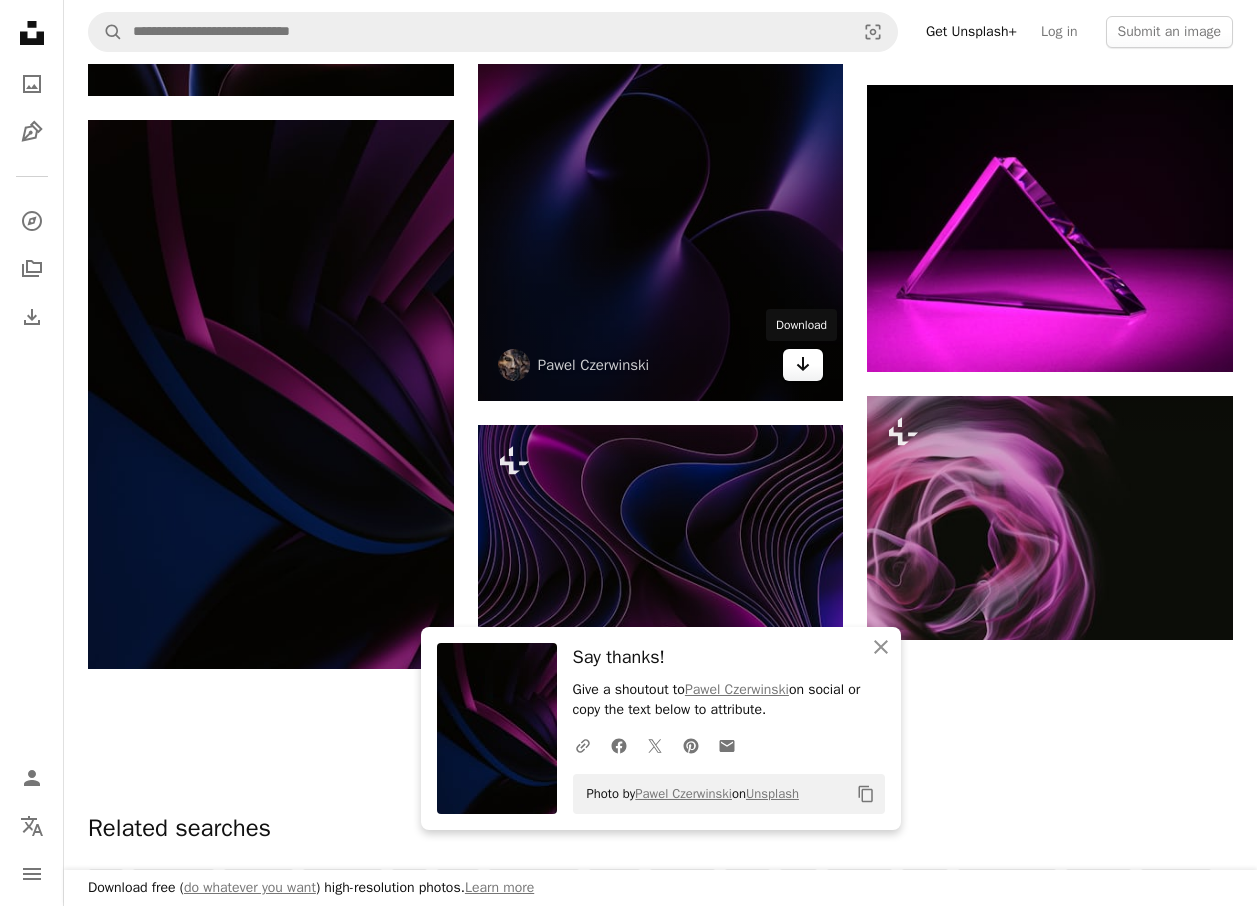click on "Arrow pointing down" 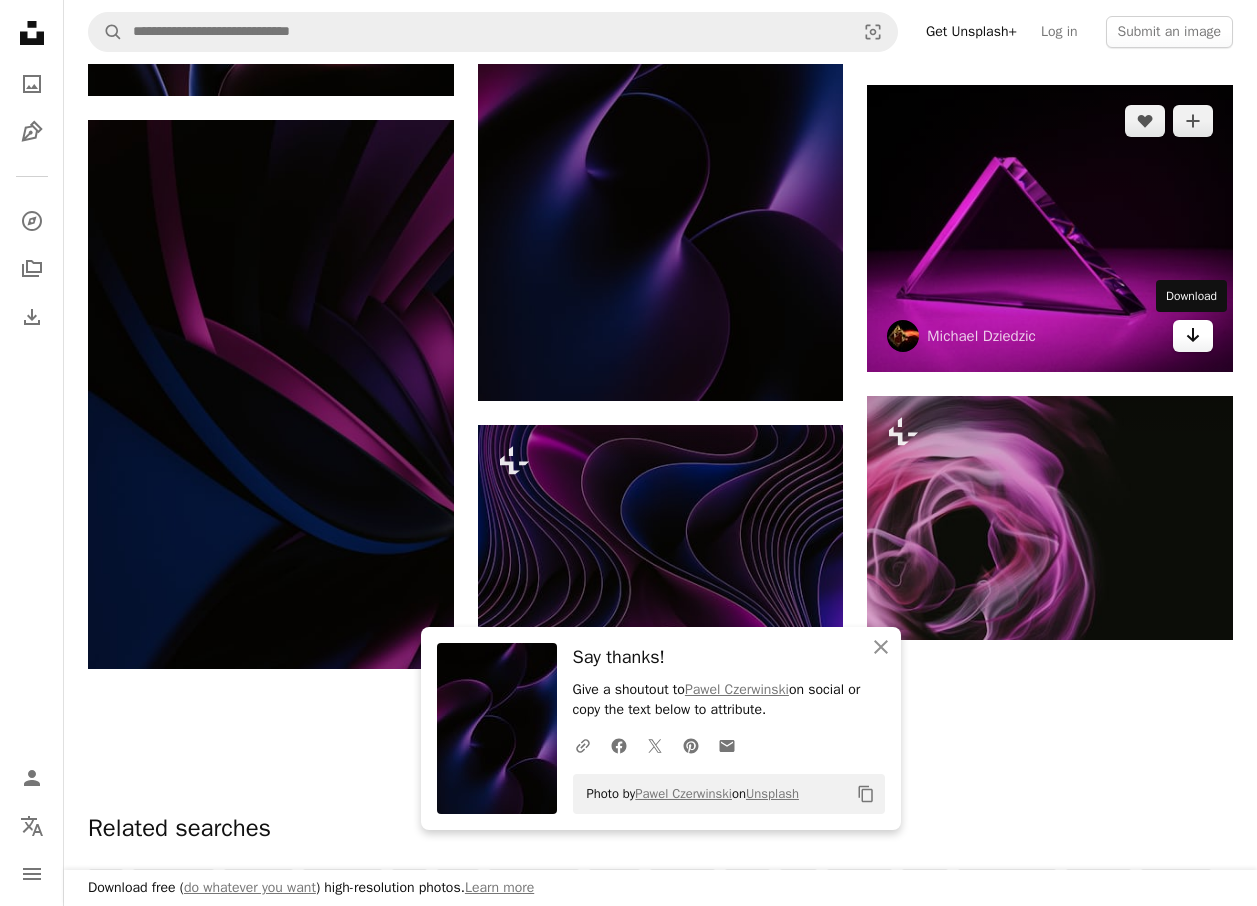 click on "Arrow pointing down" 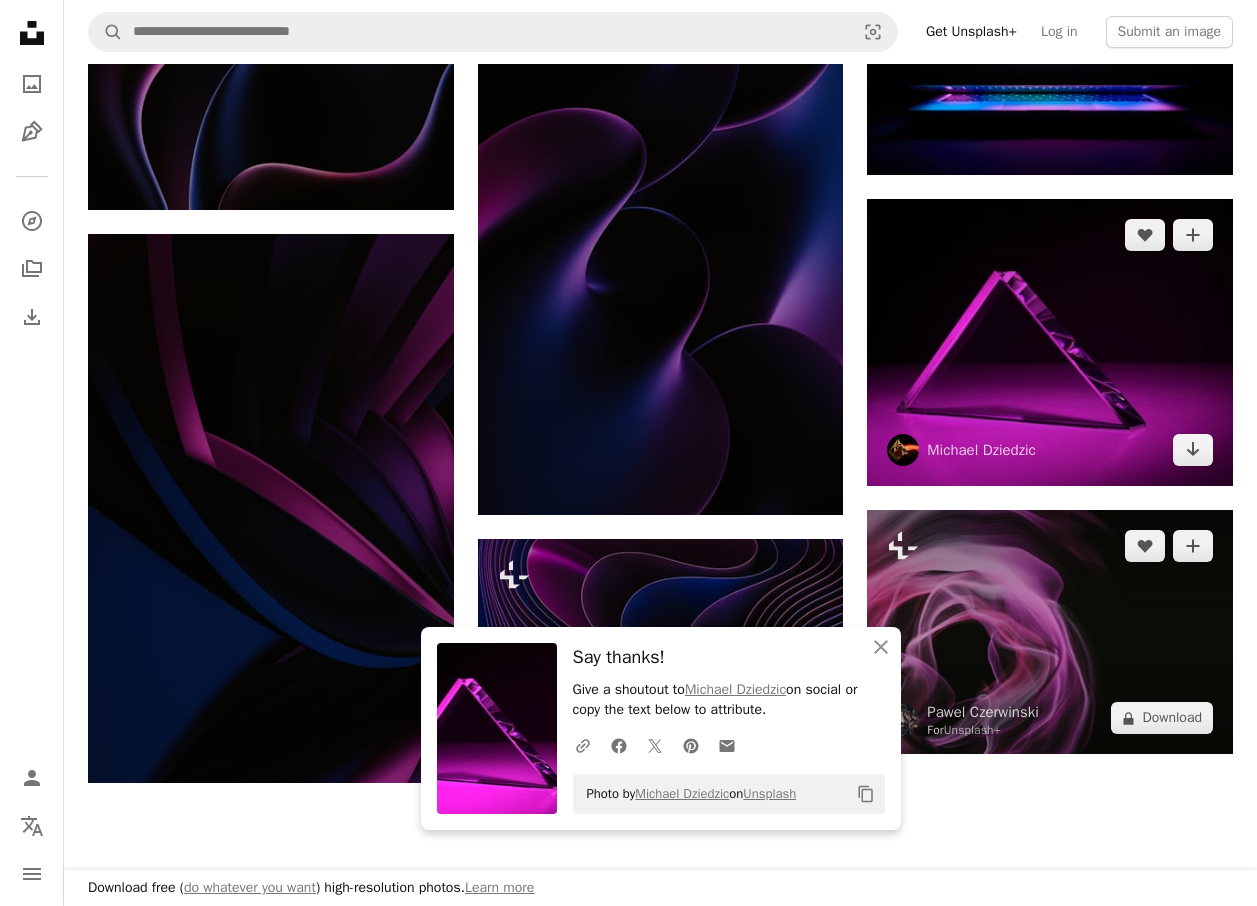 scroll, scrollTop: 1200, scrollLeft: 0, axis: vertical 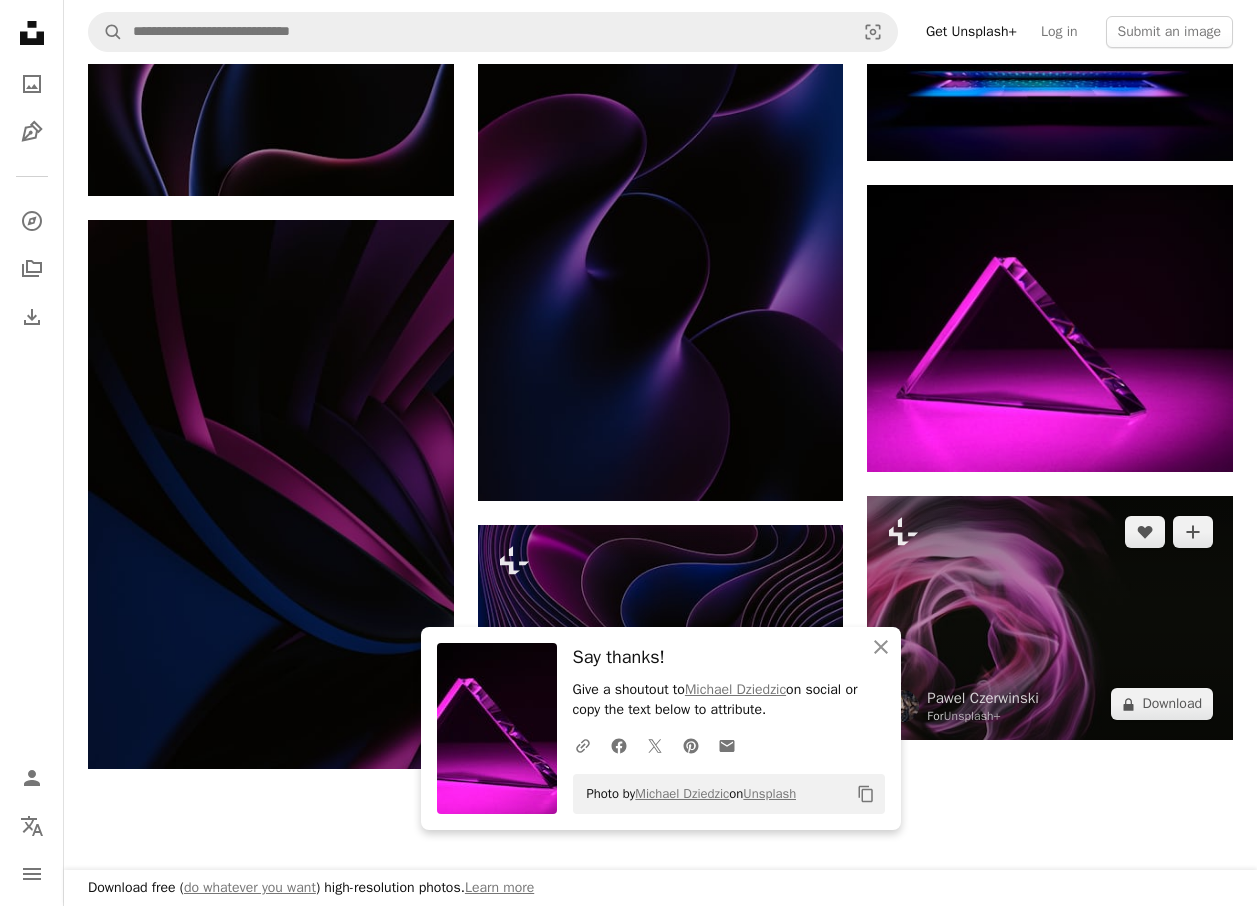 drag, startPoint x: 1062, startPoint y: 638, endPoint x: 1005, endPoint y: 662, distance: 61.846584 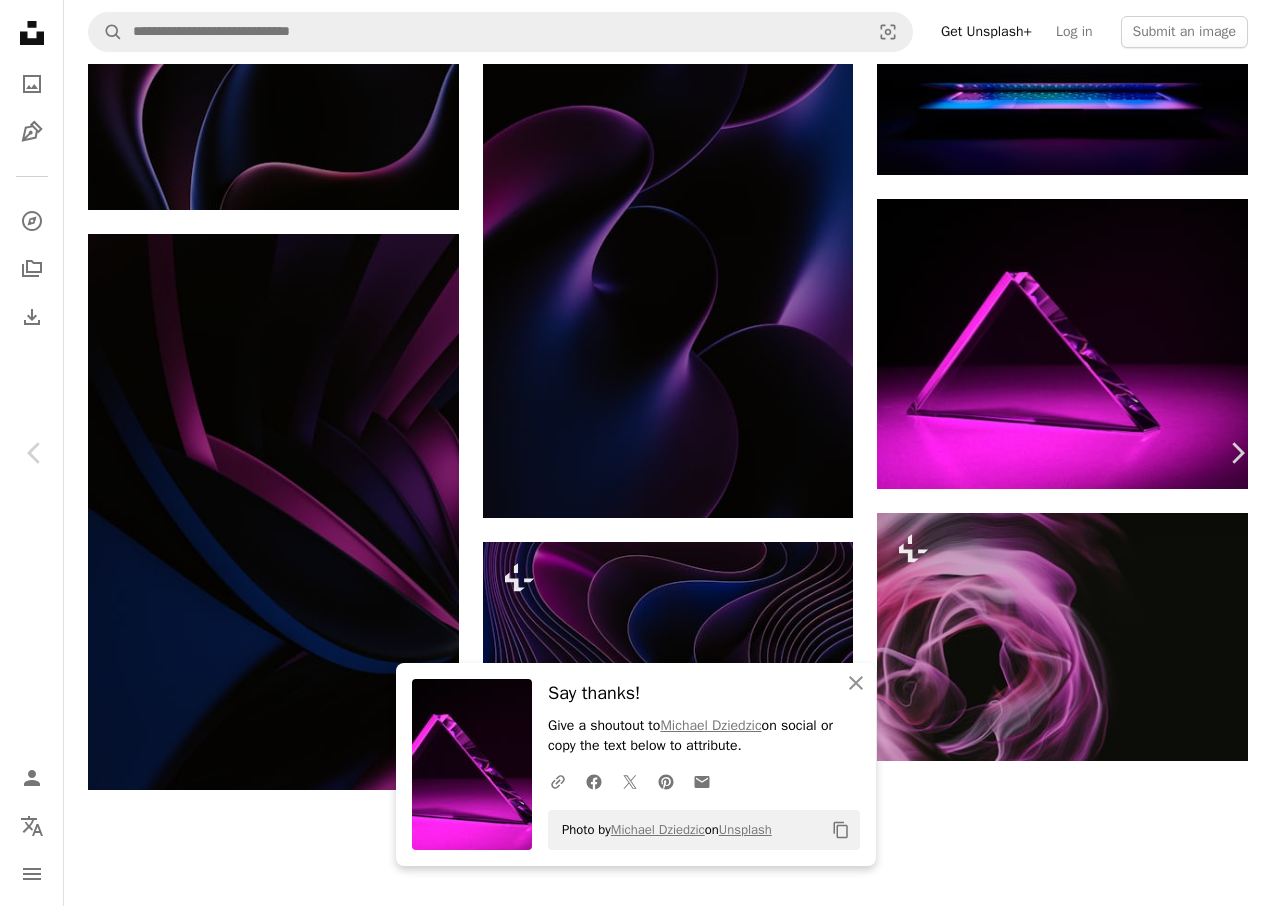 click on "An X shape" at bounding box center [20, 20] 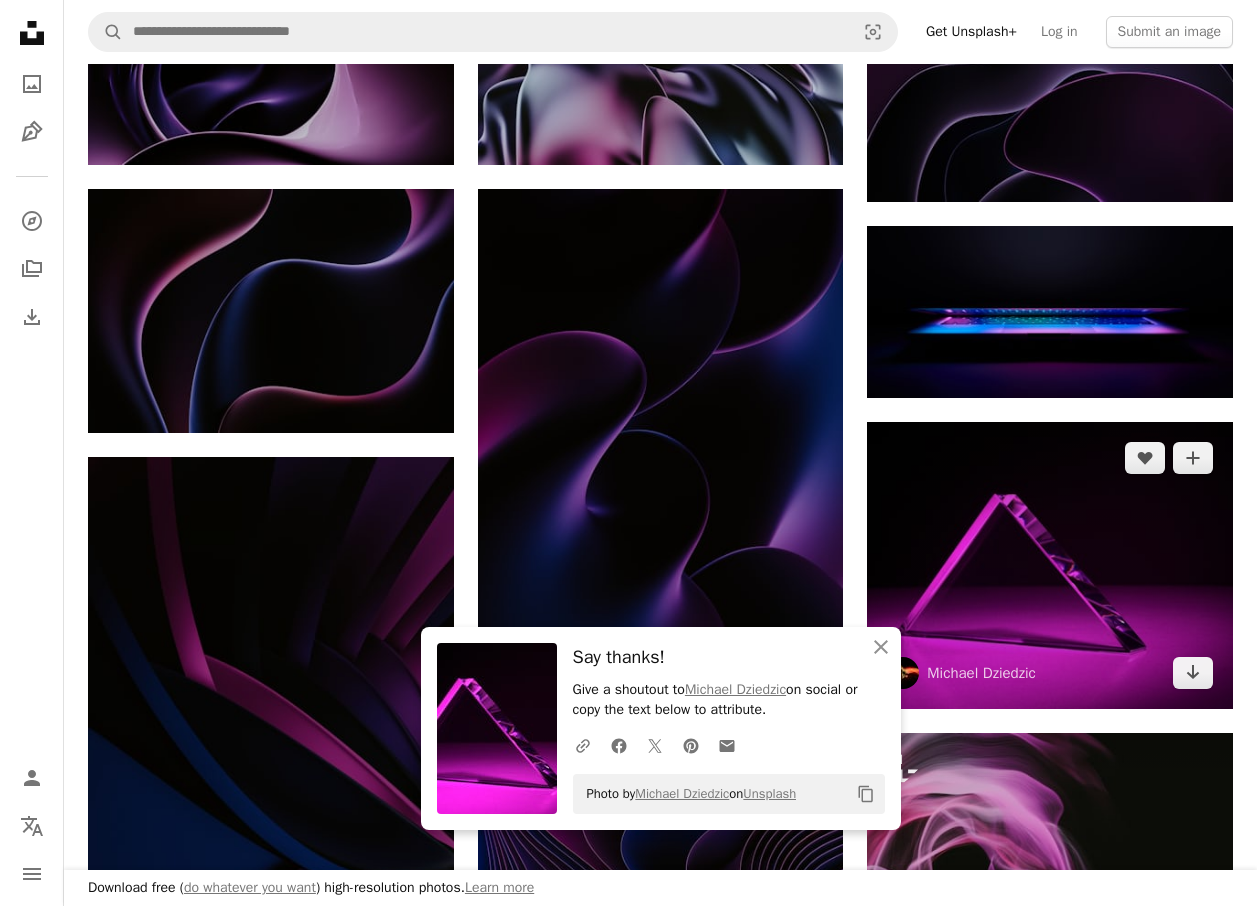 scroll, scrollTop: 900, scrollLeft: 0, axis: vertical 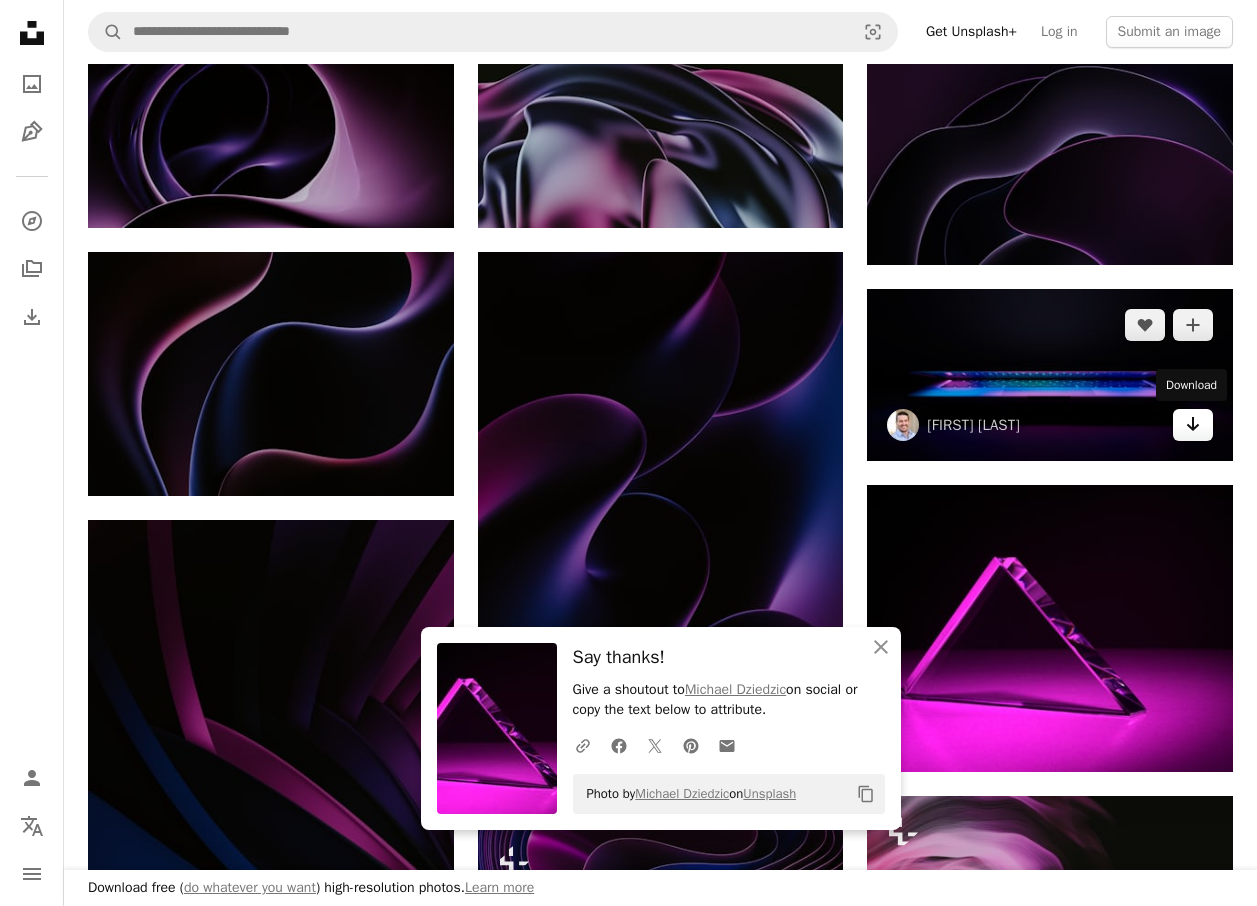 click on "Arrow pointing down" 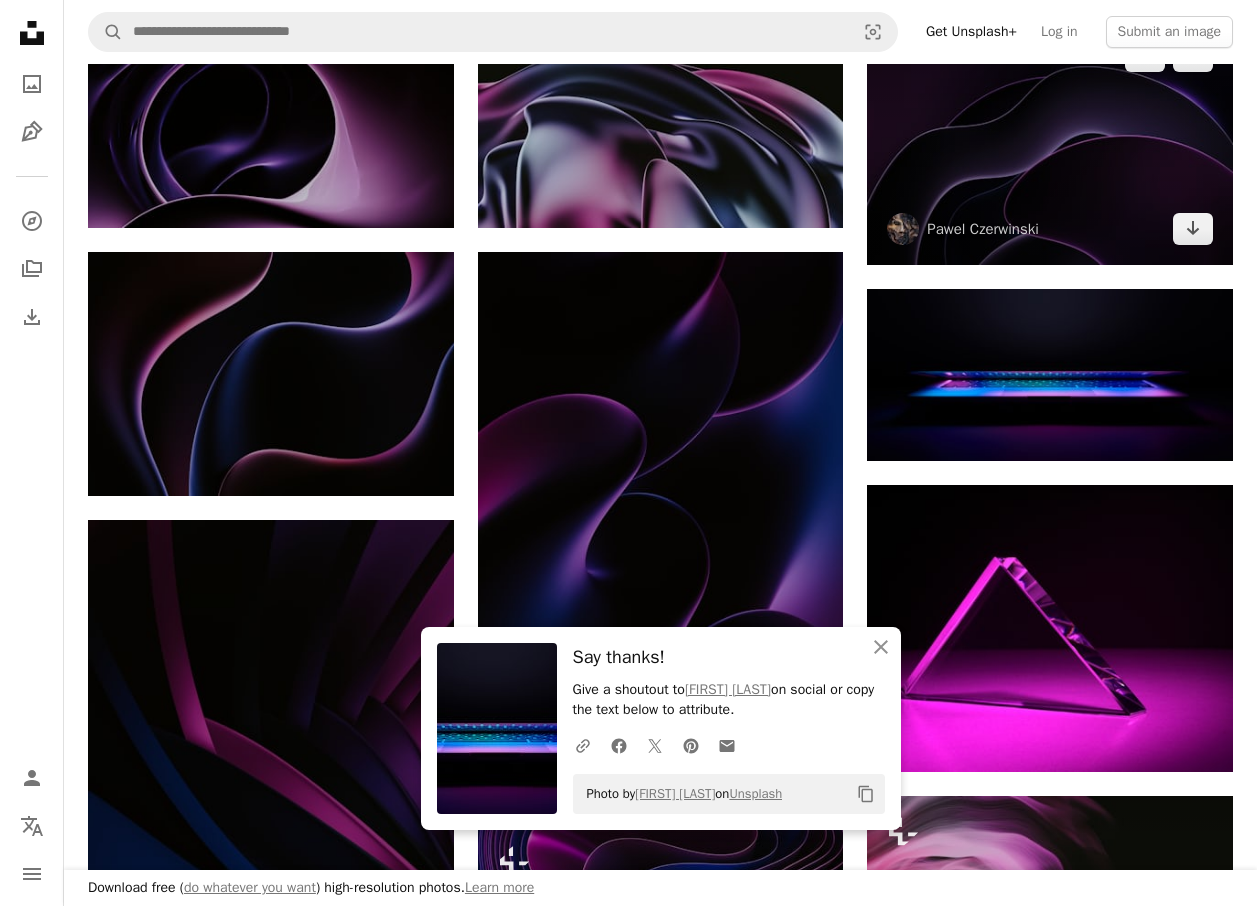click at bounding box center [1050, 142] 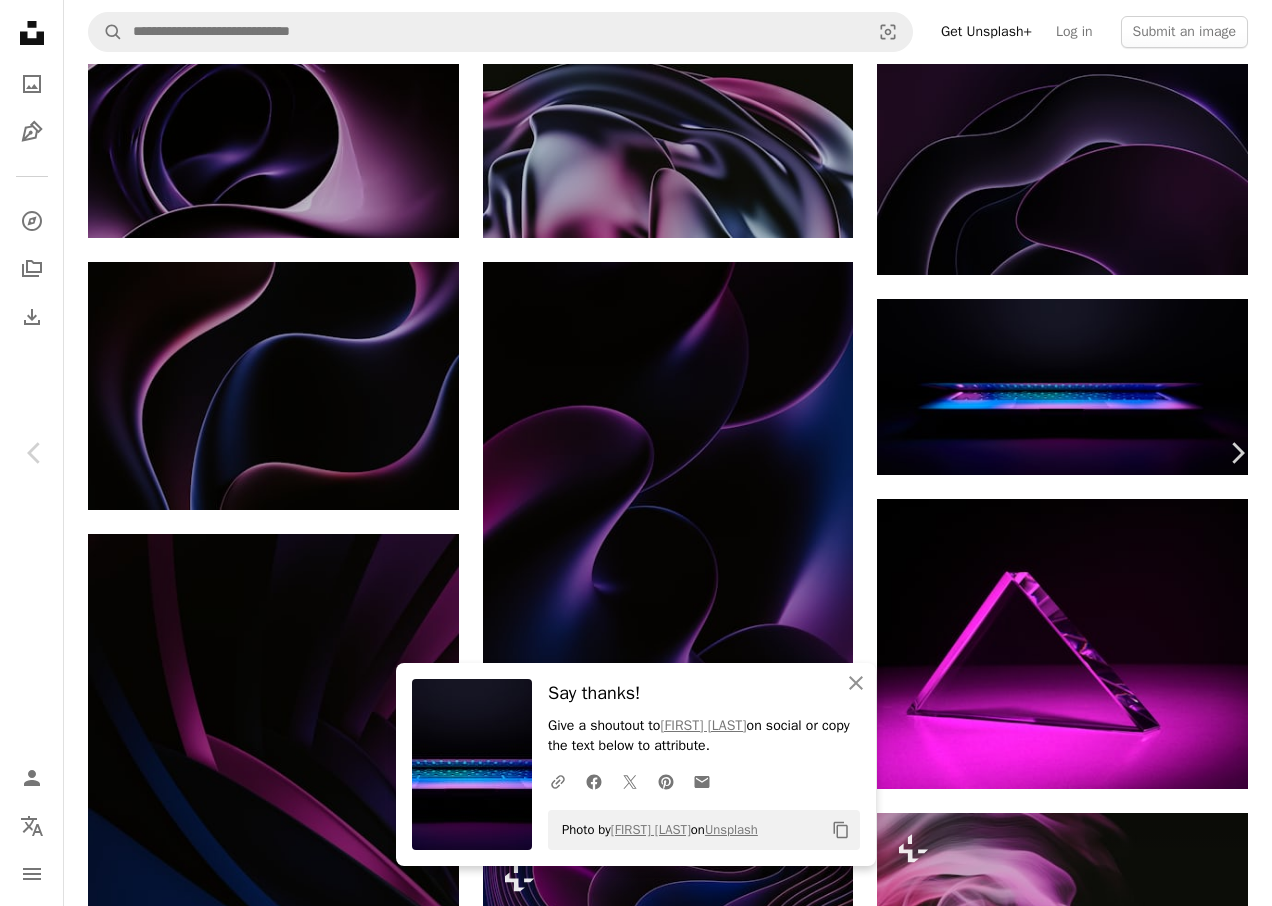 click on "Chevron down" 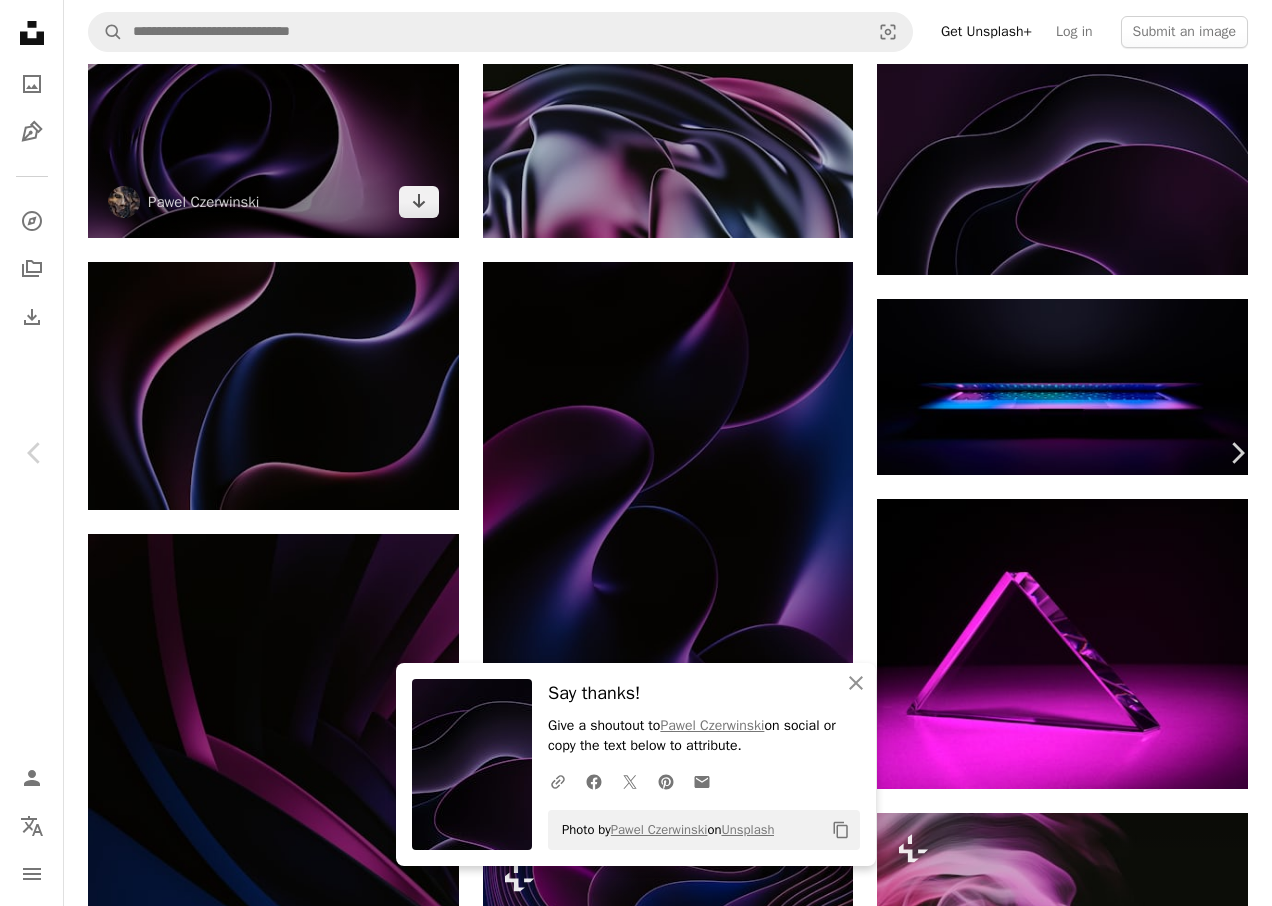 drag, startPoint x: 11, startPoint y: 21, endPoint x: 192, endPoint y: 116, distance: 204.41624 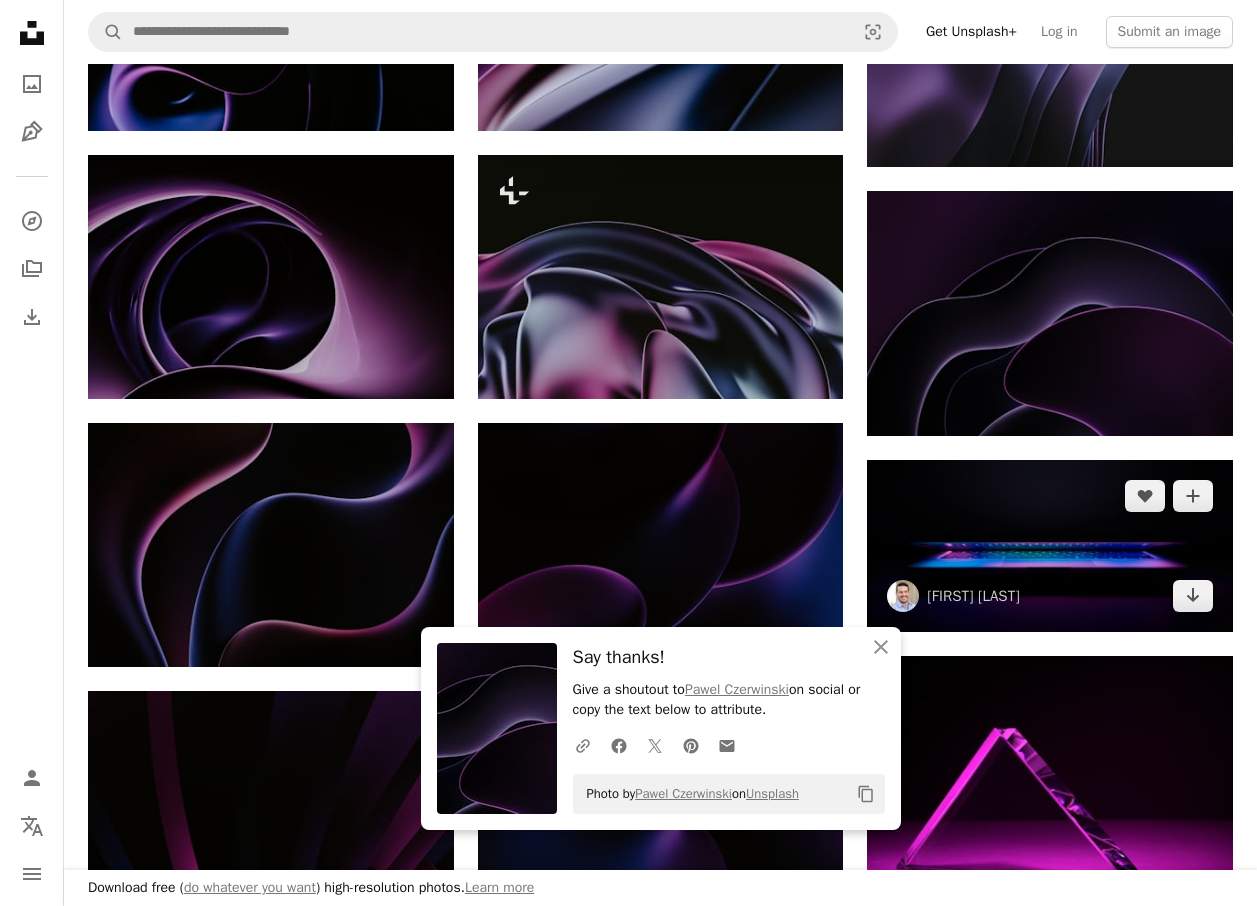 scroll, scrollTop: 700, scrollLeft: 0, axis: vertical 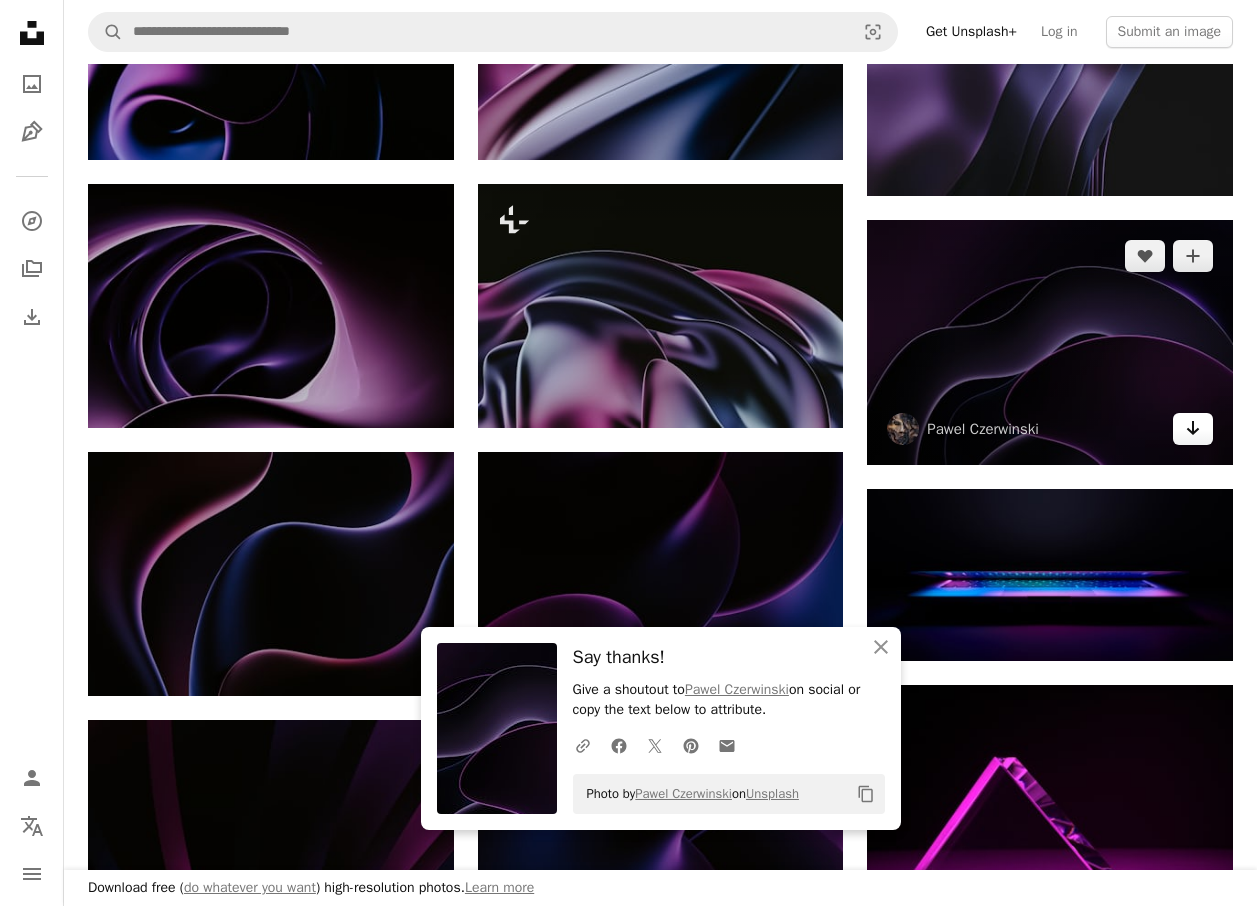 click on "Arrow pointing down" 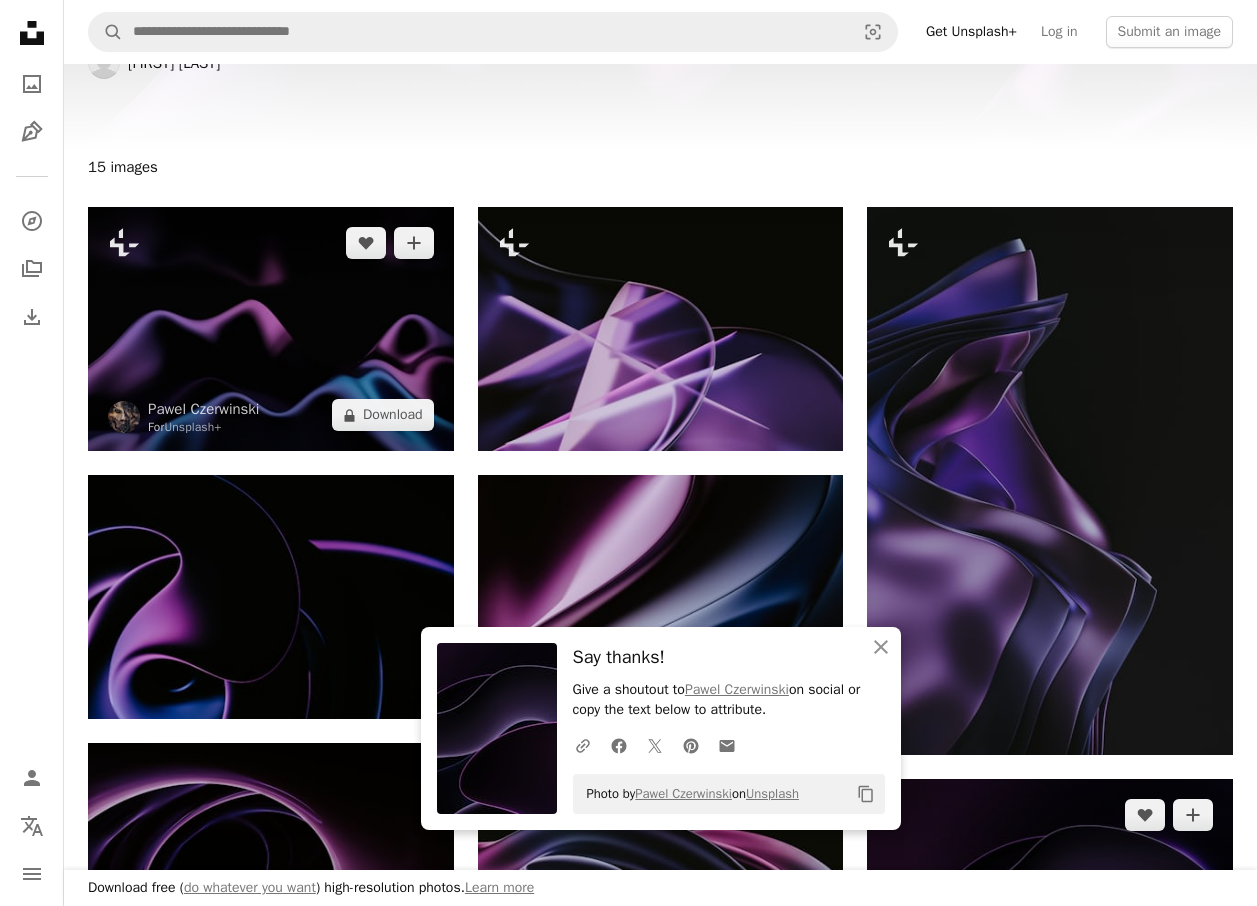 scroll, scrollTop: 0, scrollLeft: 0, axis: both 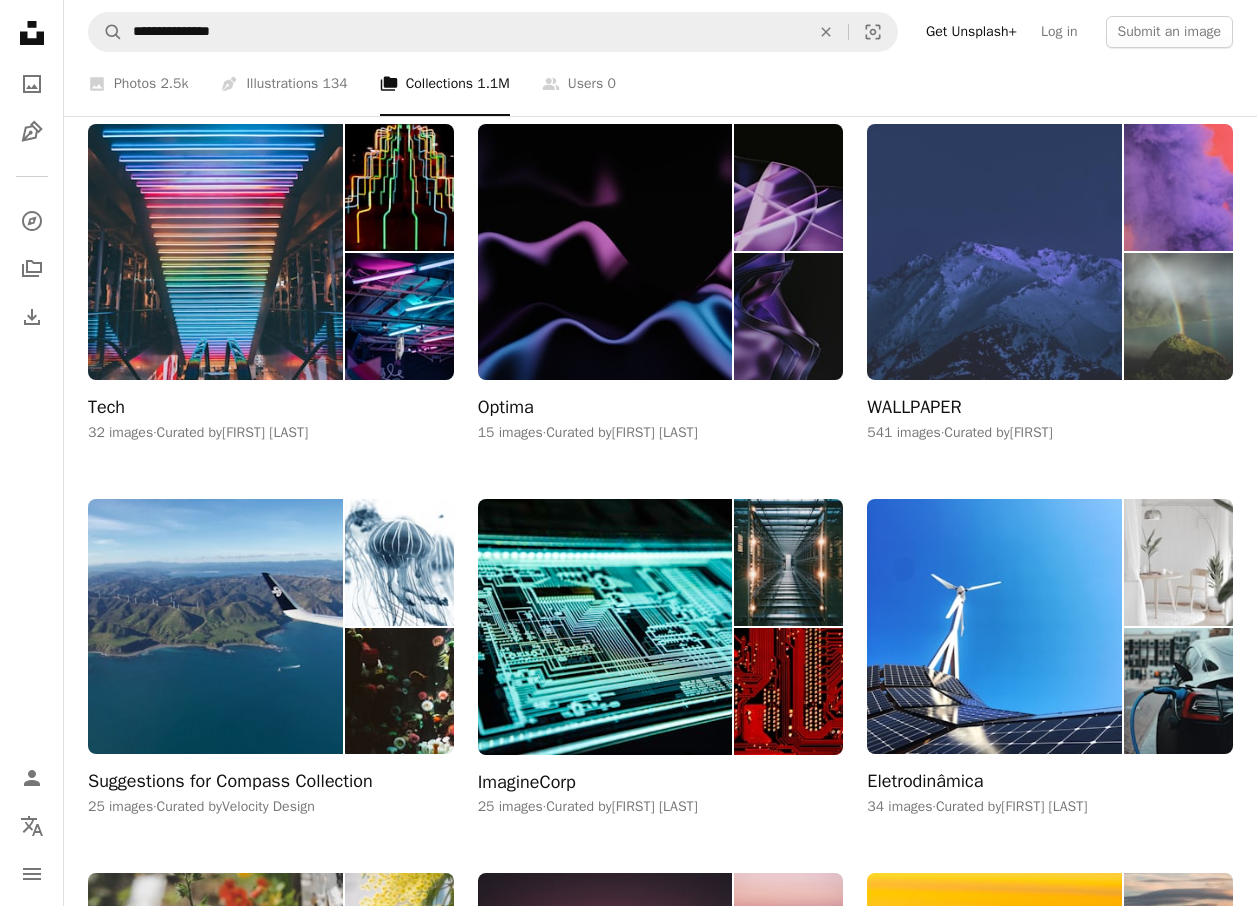 click at bounding box center (994, 252) 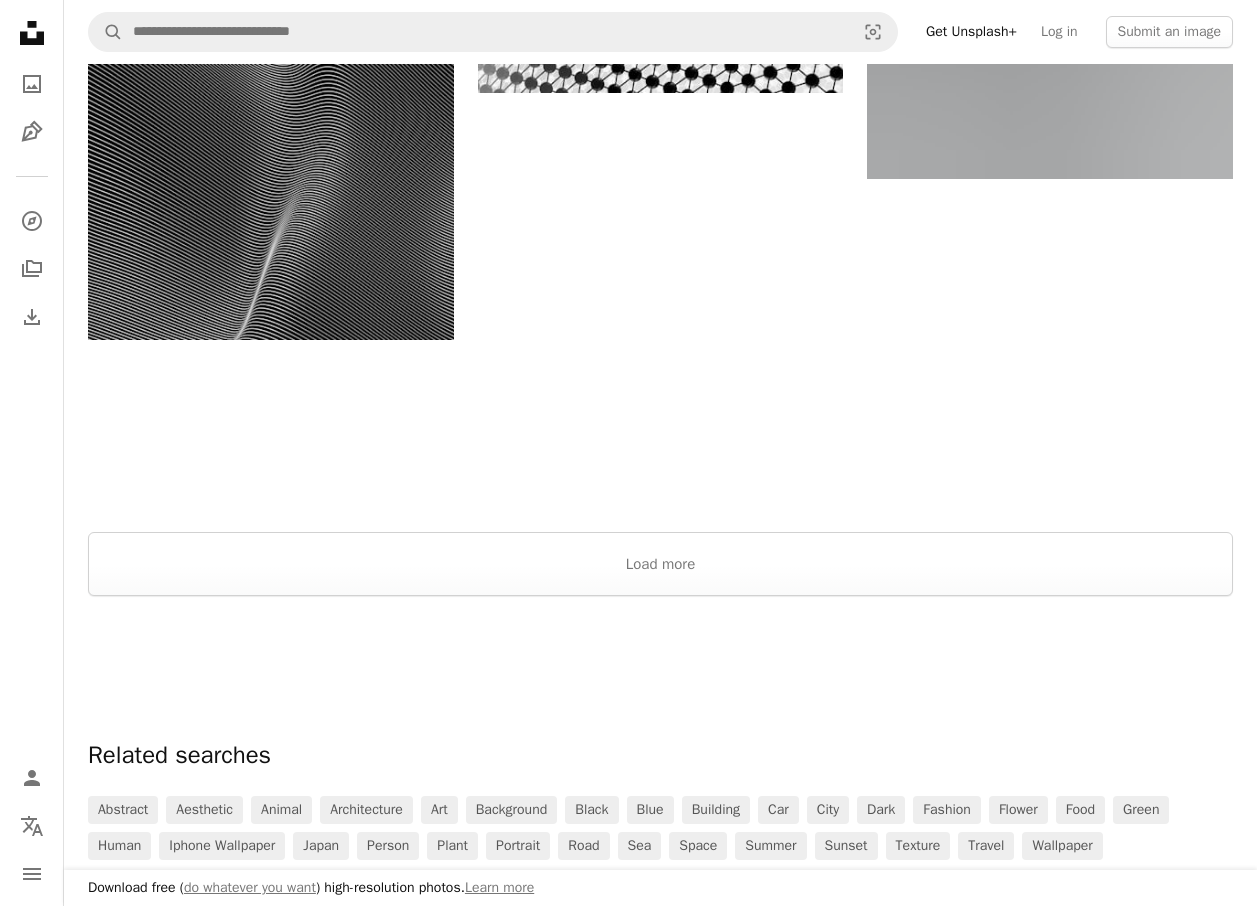 scroll, scrollTop: 2900, scrollLeft: 0, axis: vertical 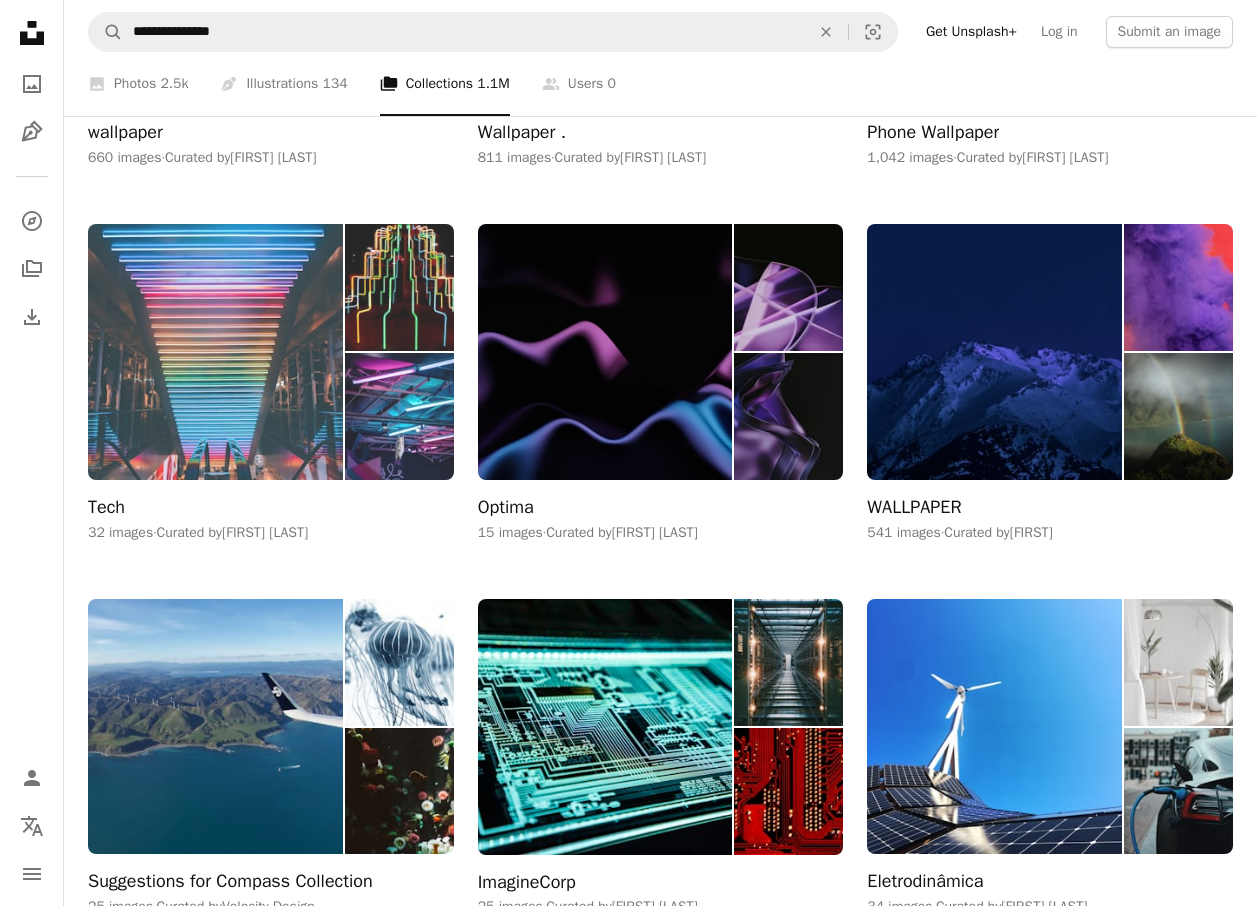 click at bounding box center [215, 352] 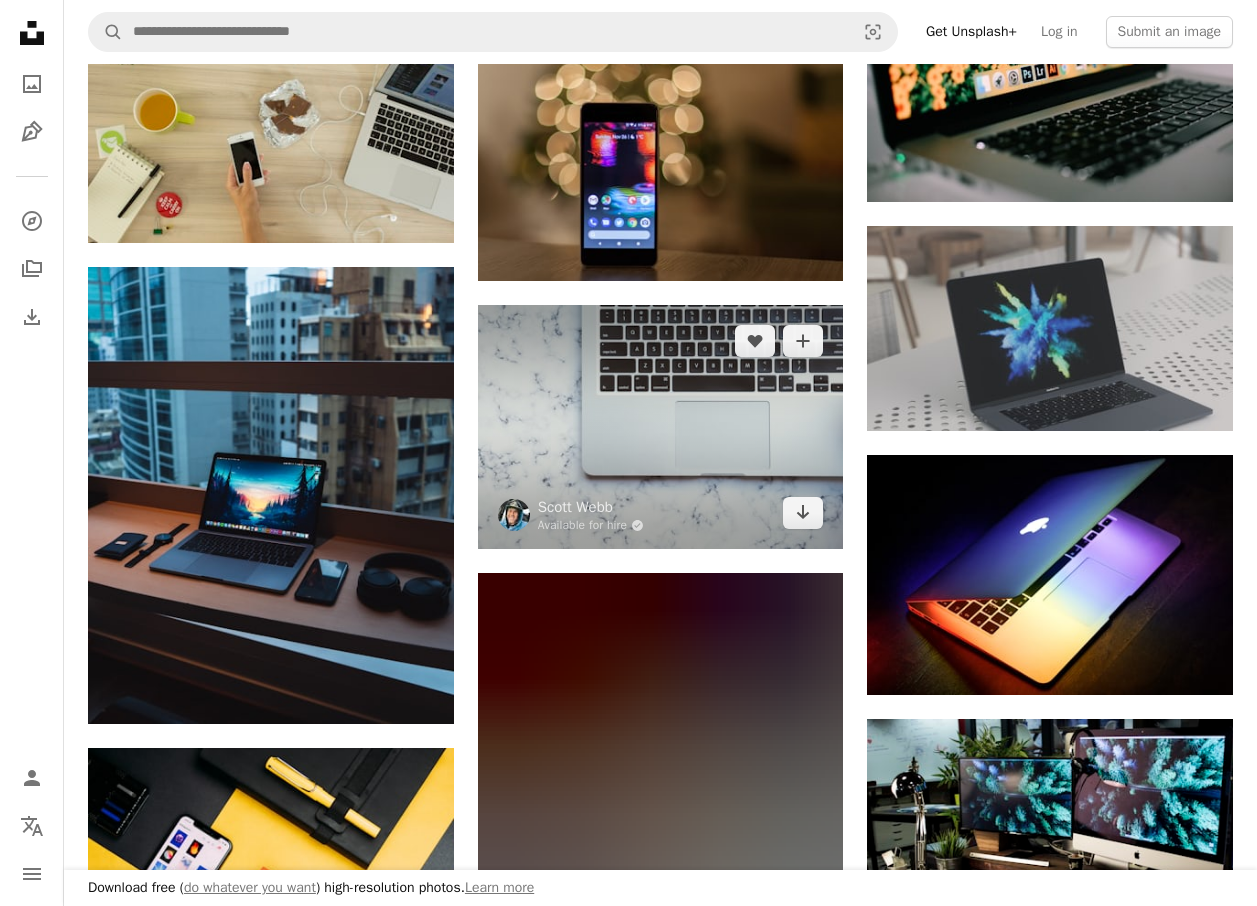 scroll, scrollTop: 1500, scrollLeft: 0, axis: vertical 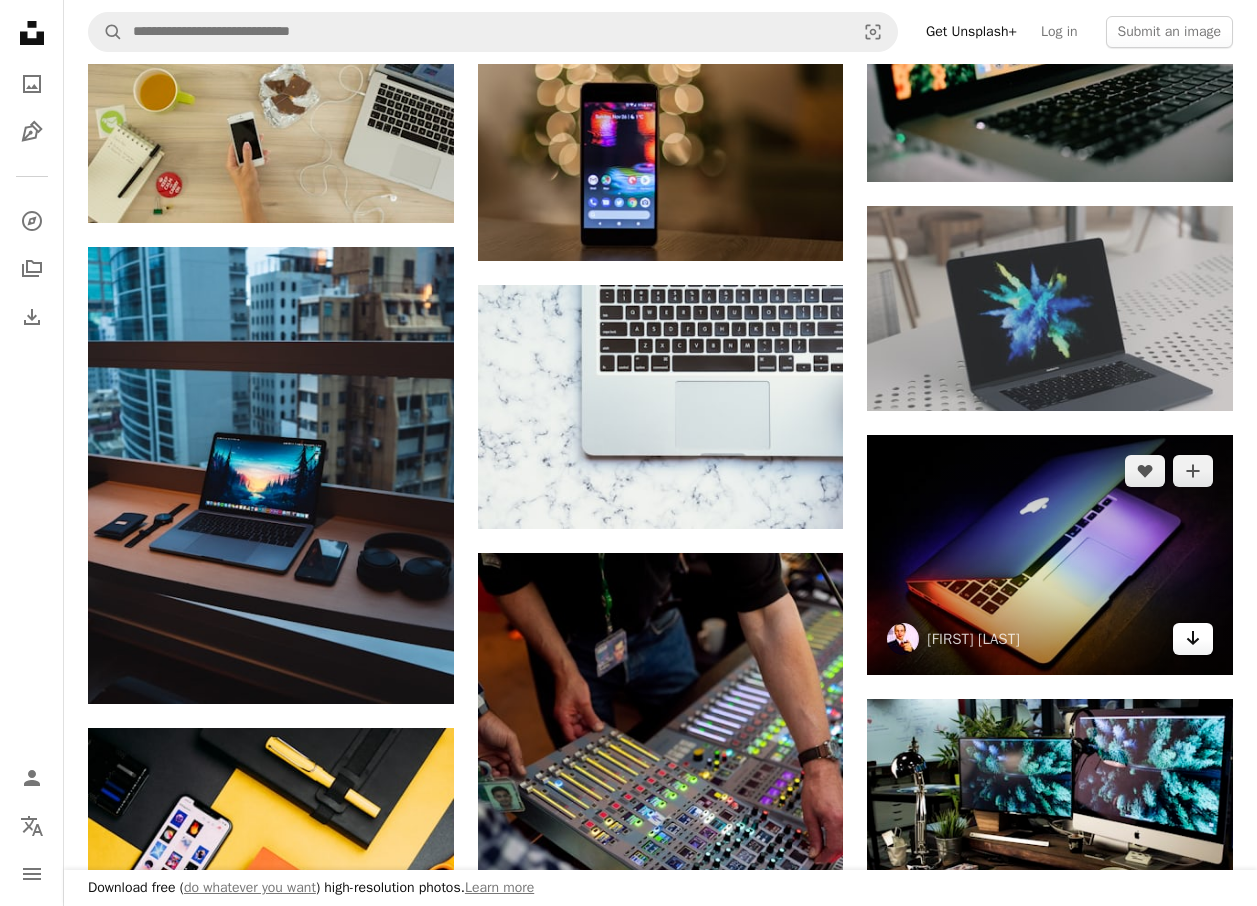 click on "Arrow pointing down" 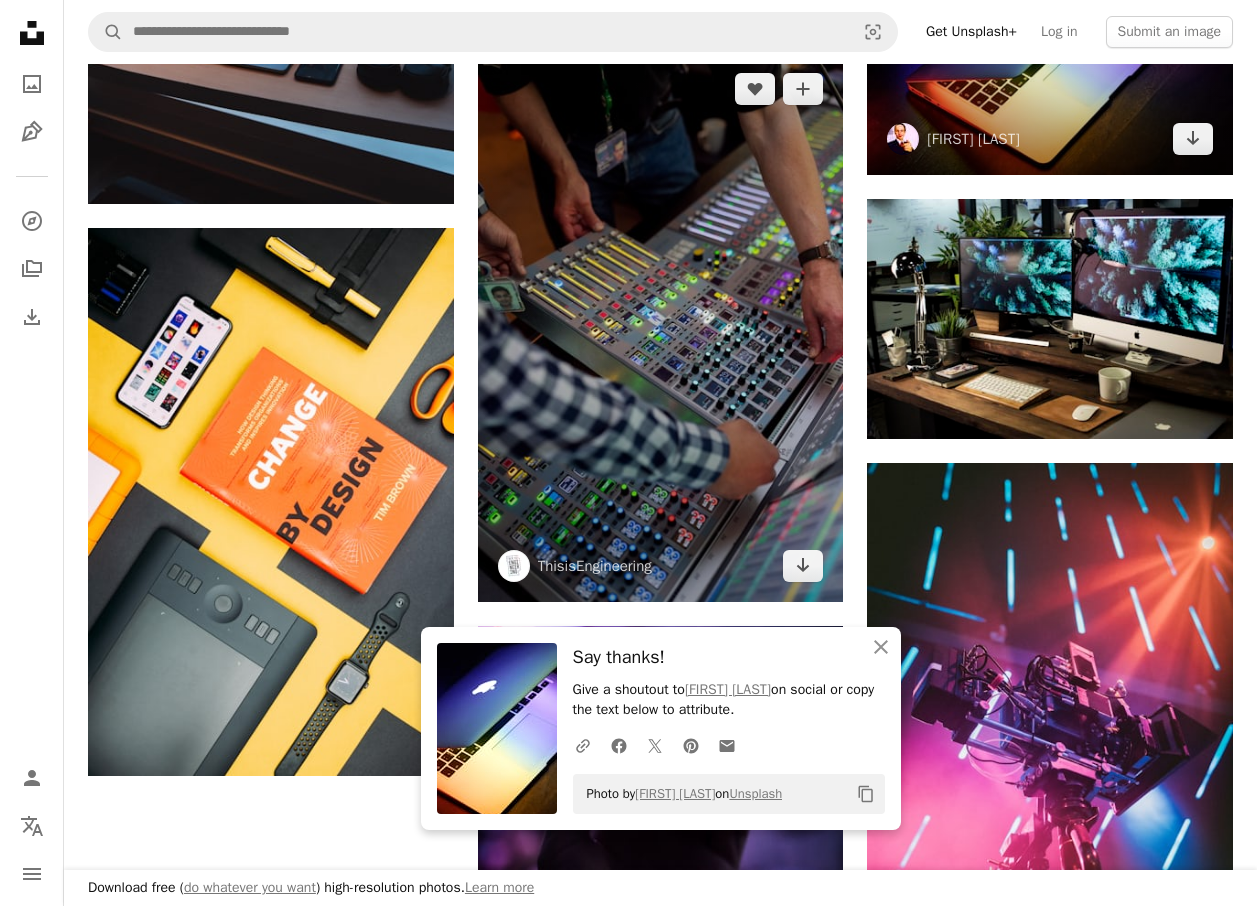 scroll, scrollTop: 2100, scrollLeft: 0, axis: vertical 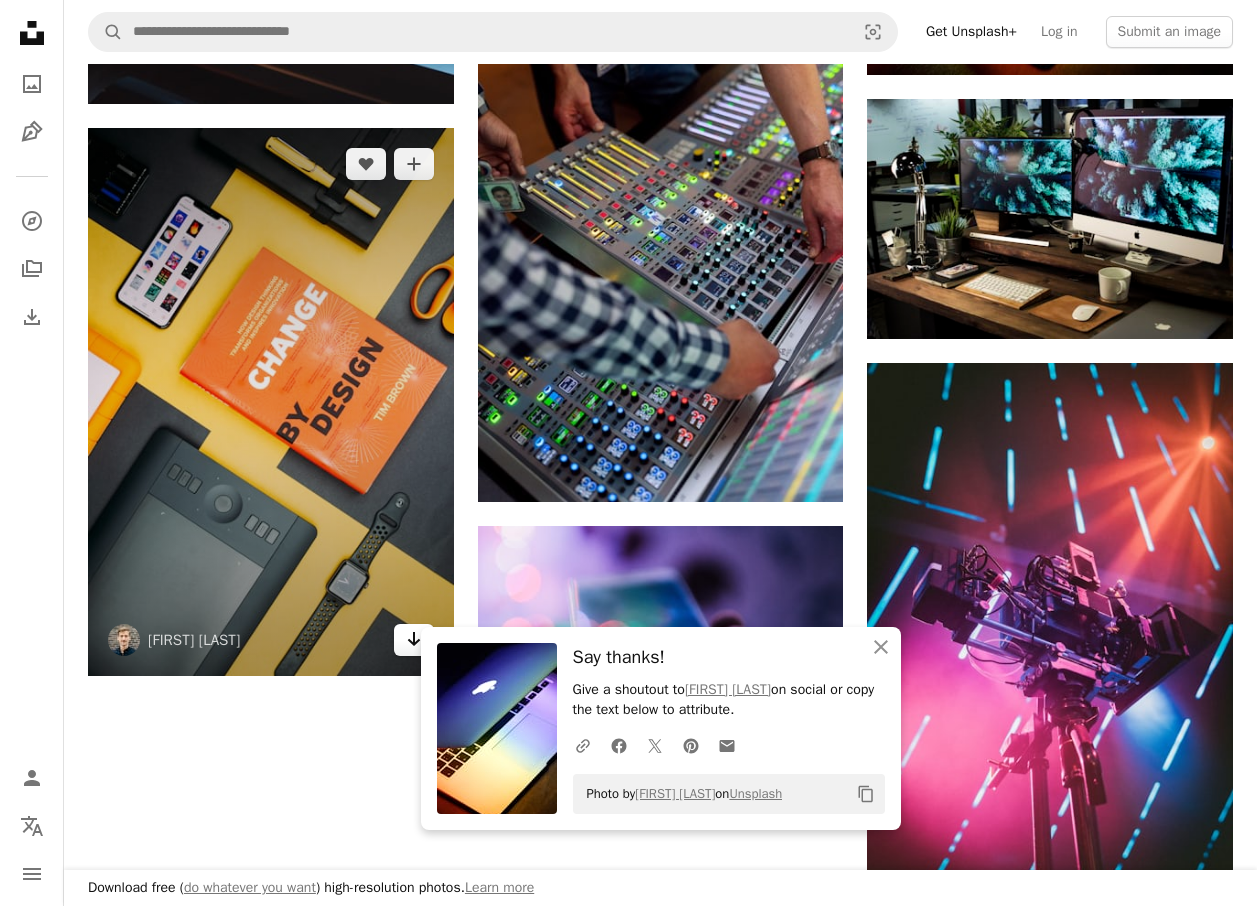 click on "Arrow pointing down" 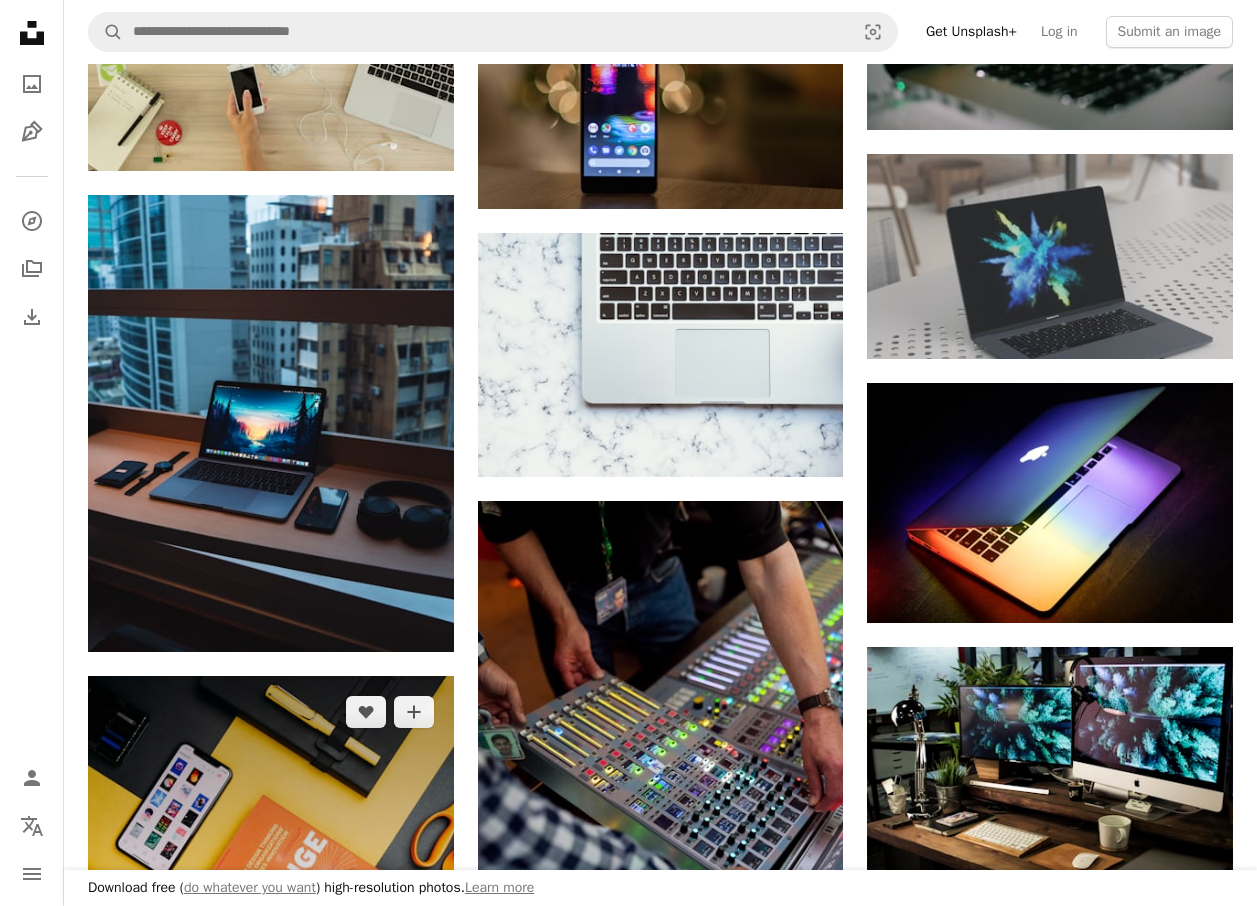 scroll, scrollTop: 1600, scrollLeft: 0, axis: vertical 